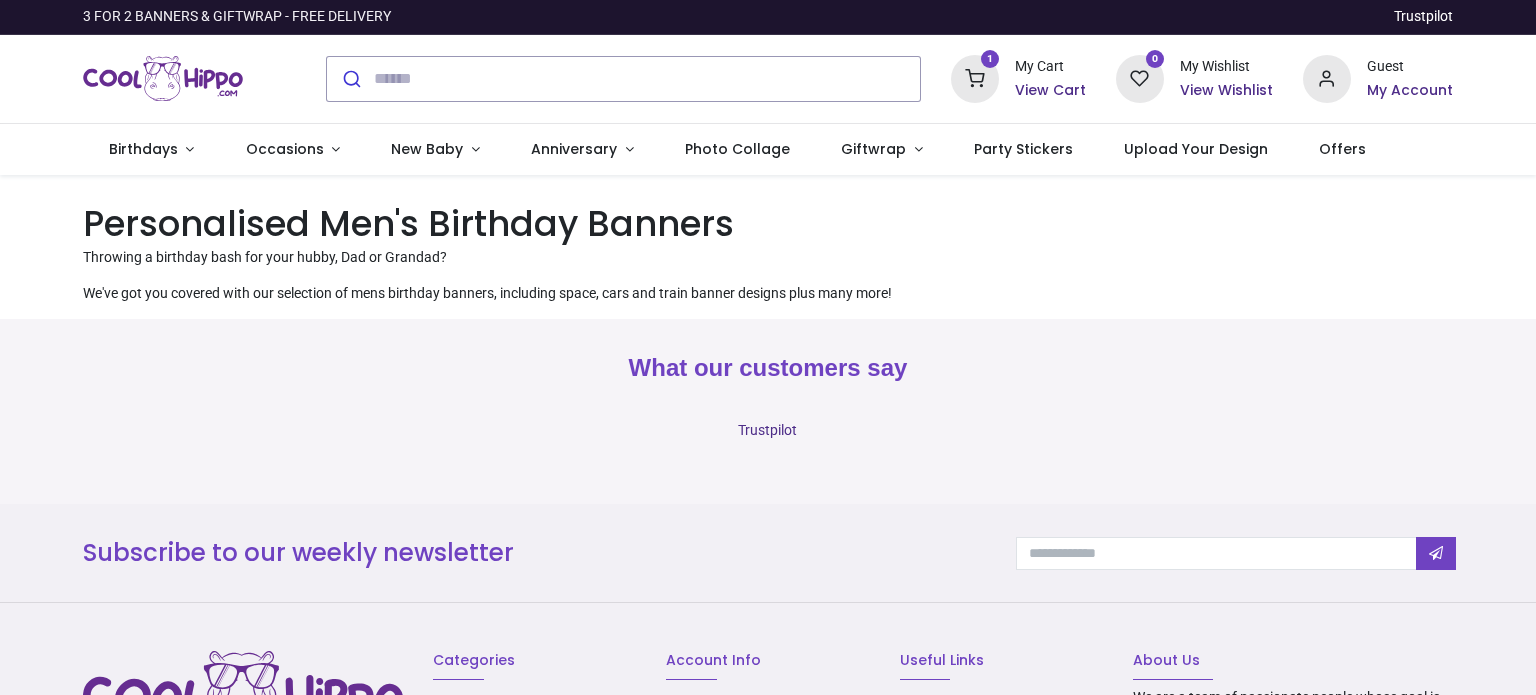scroll, scrollTop: 0, scrollLeft: 0, axis: both 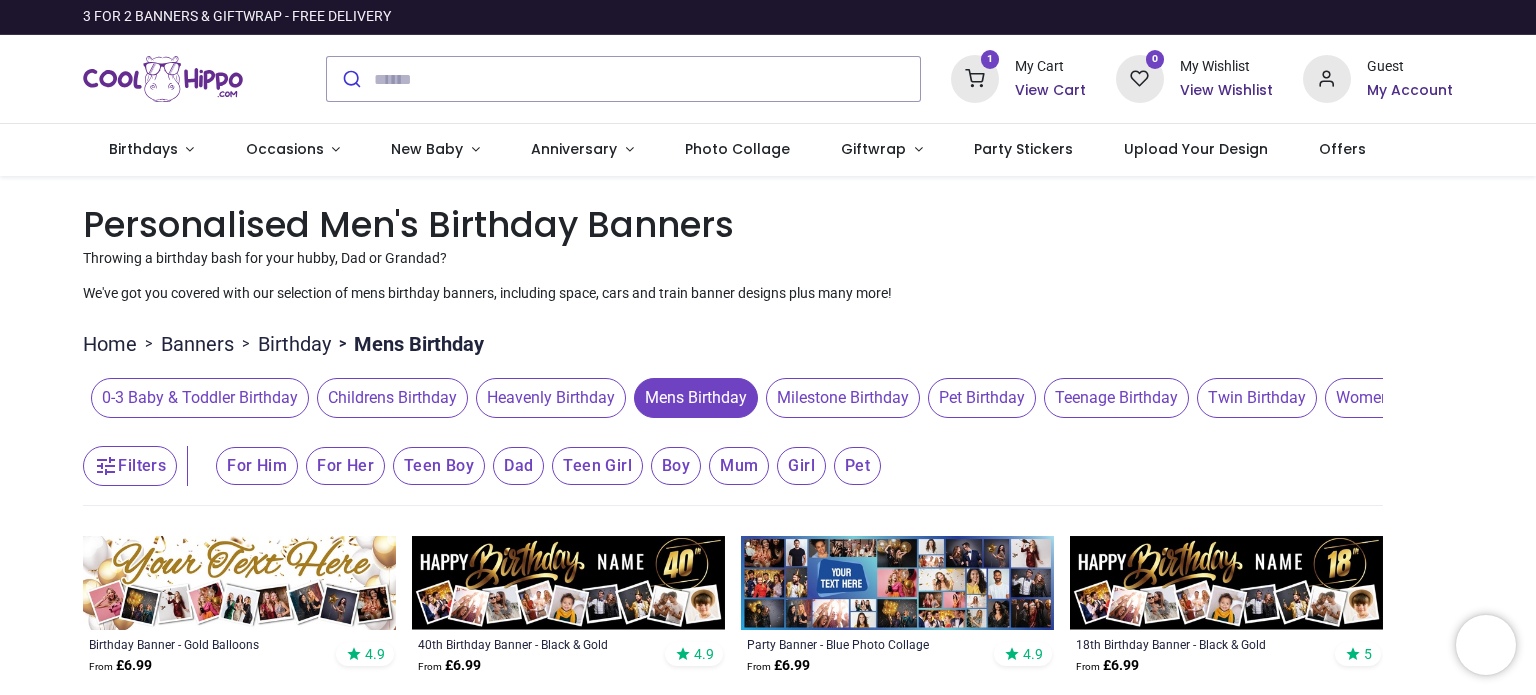 click on "My Cart" at bounding box center [1050, 67] 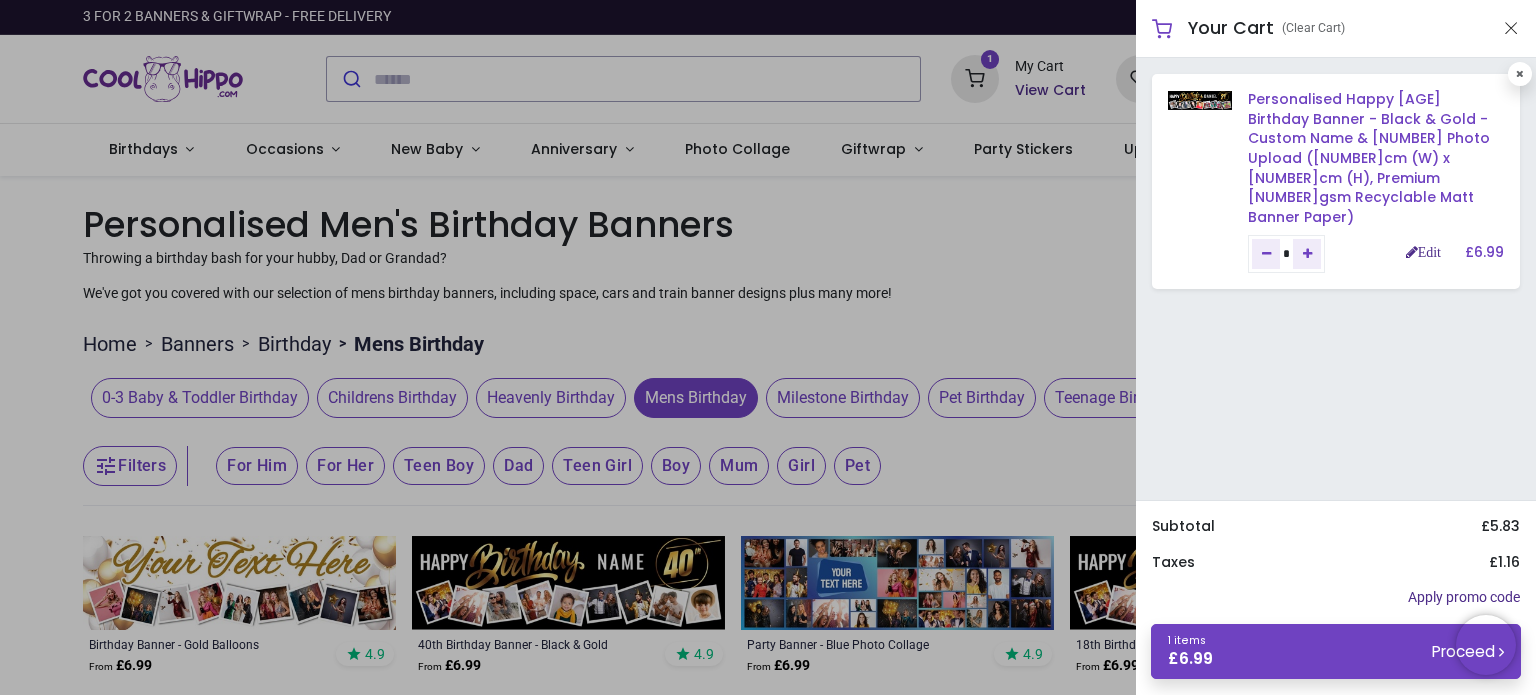click on "Personalised Happy 50th Birthday Banner - Black & Gold - Custom Name & 9 Photo Upload (100cm (W) x 30cm (H), Premium 180gsm Recyclable Matt Banner Paper)" at bounding box center (1369, 158) 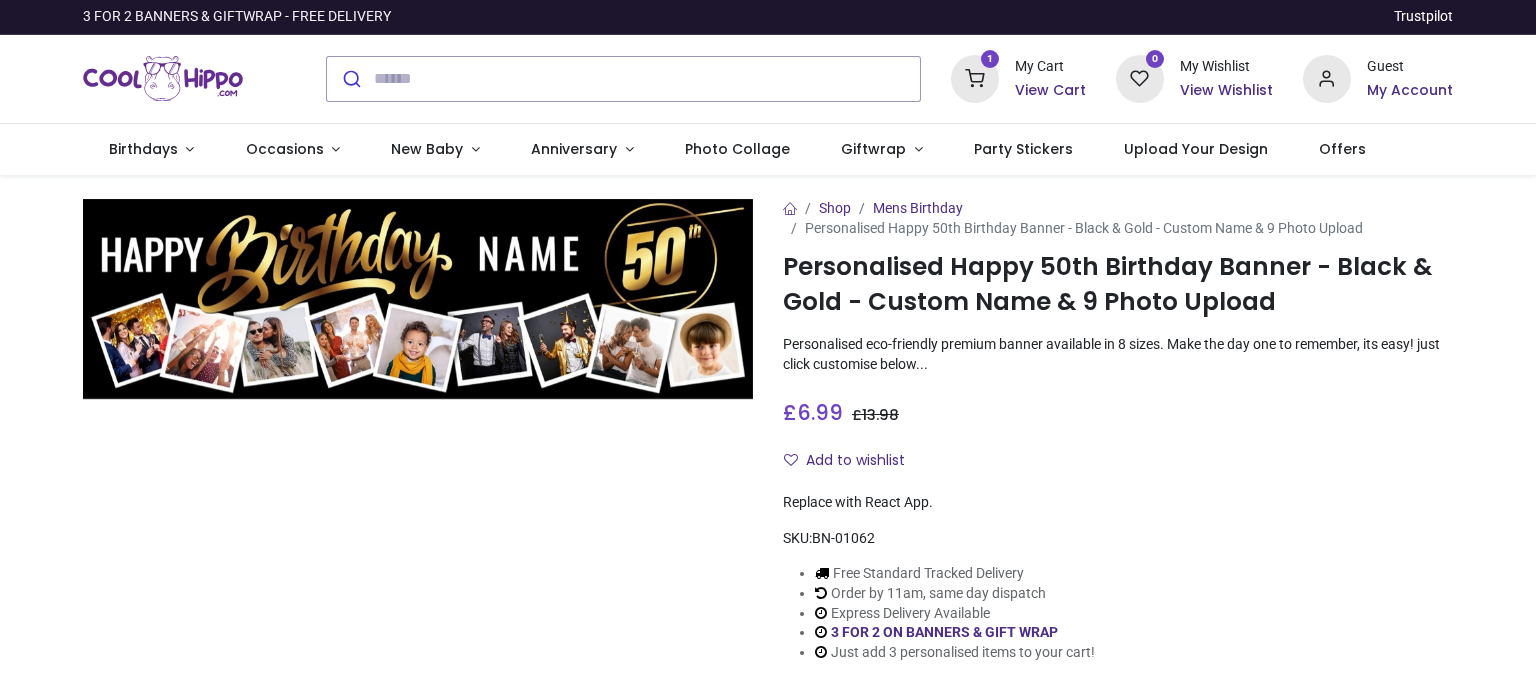 scroll, scrollTop: 0, scrollLeft: 0, axis: both 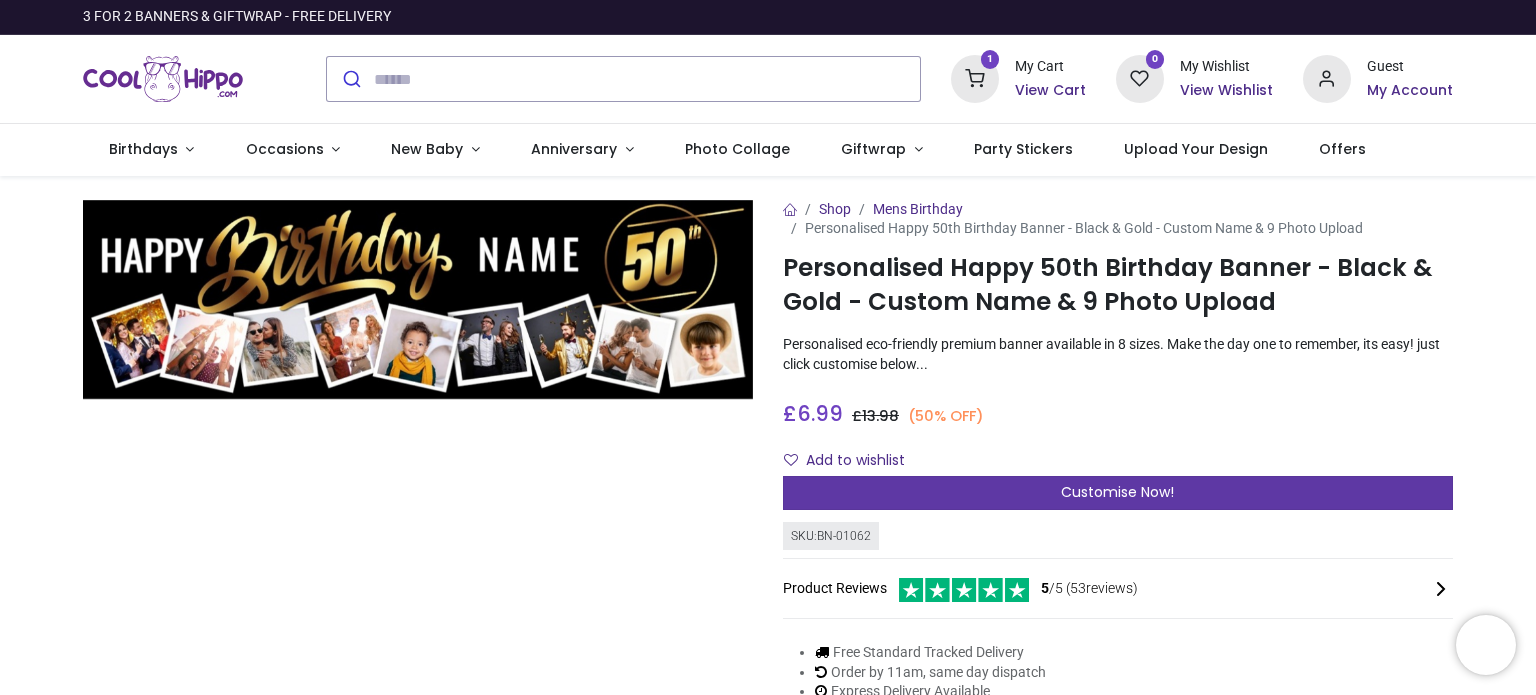 click on "Customise Now!" at bounding box center (1117, 492) 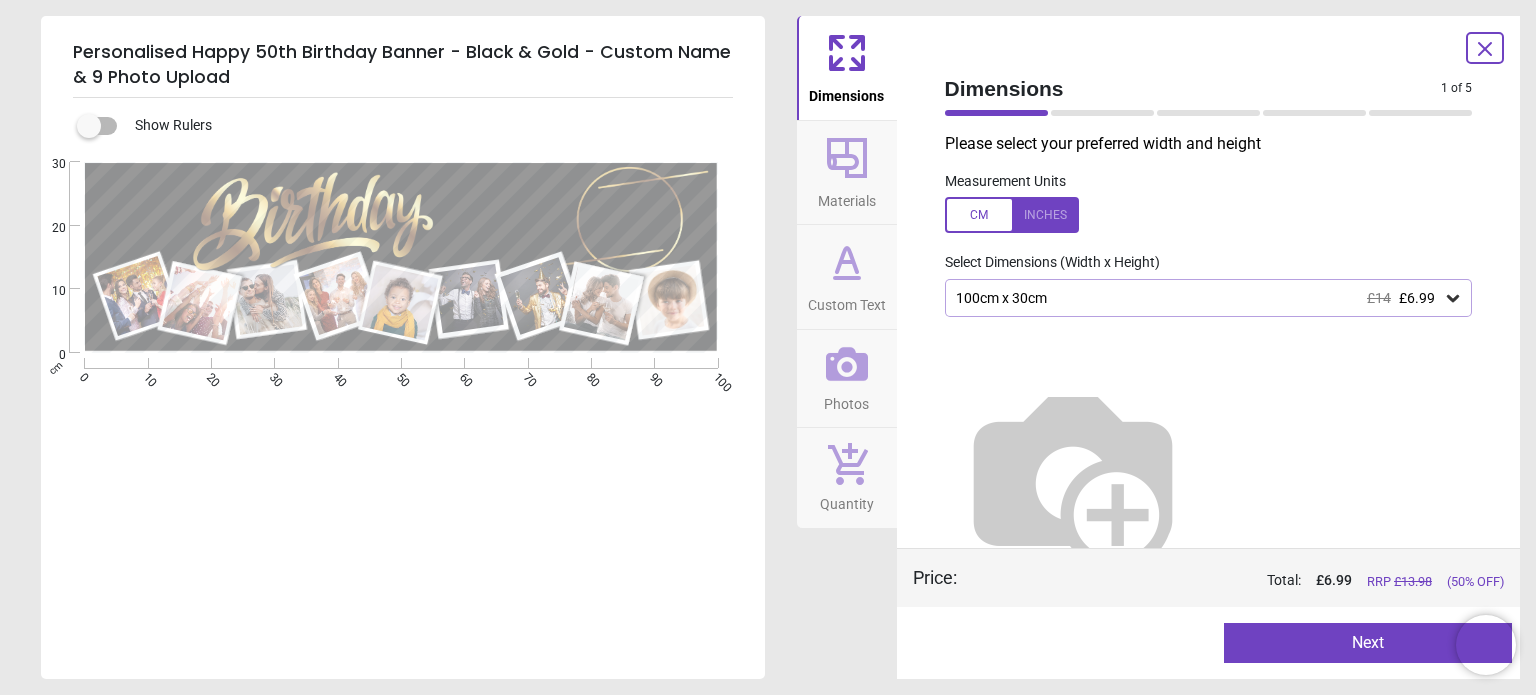 click 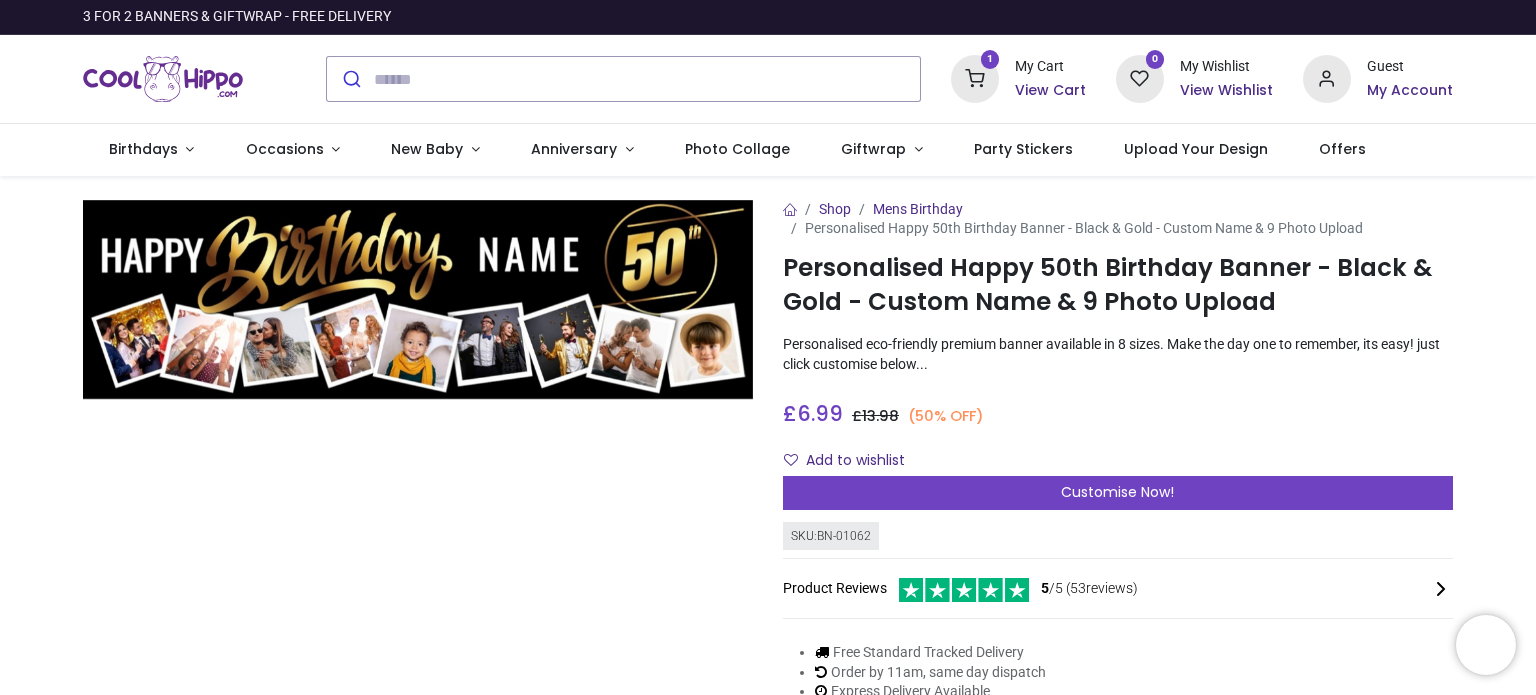 click on "View Cart" at bounding box center [1050, 91] 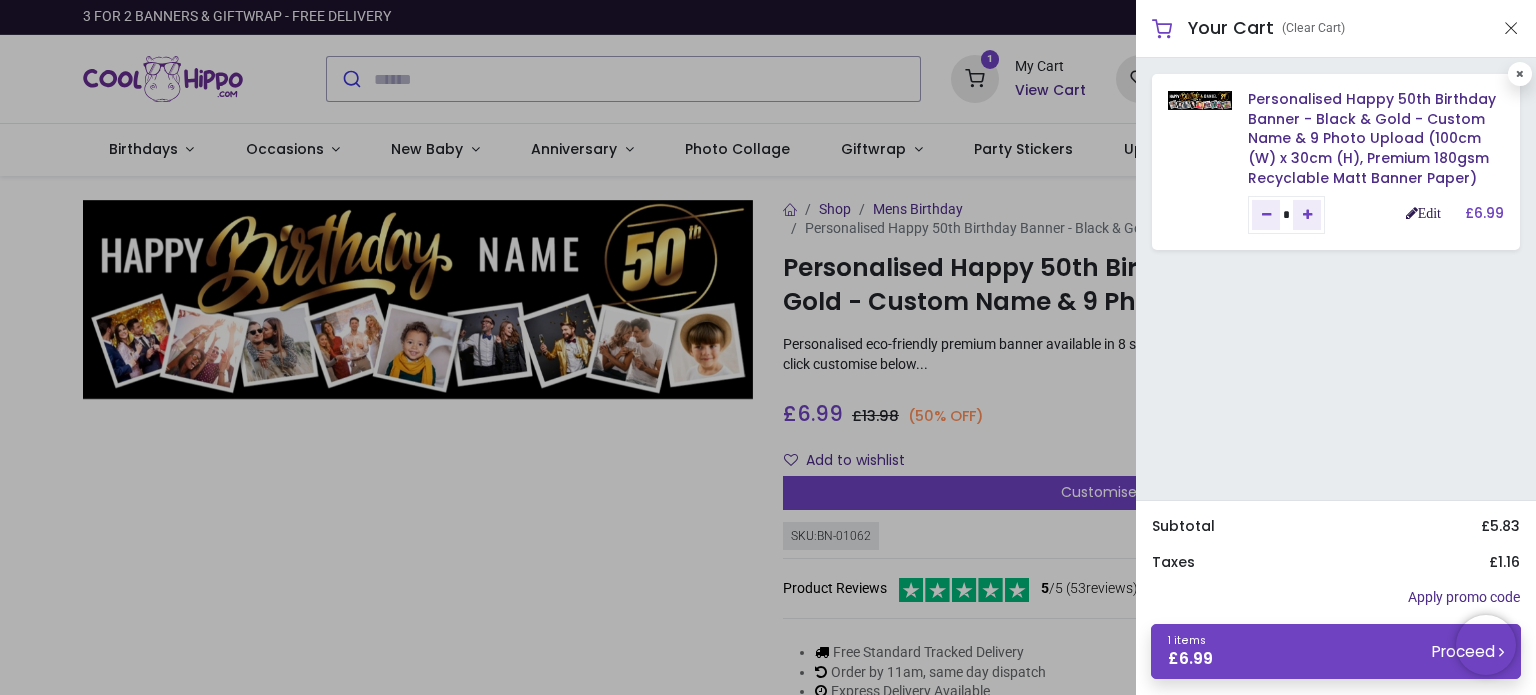 click on "Edit" at bounding box center [1423, 213] 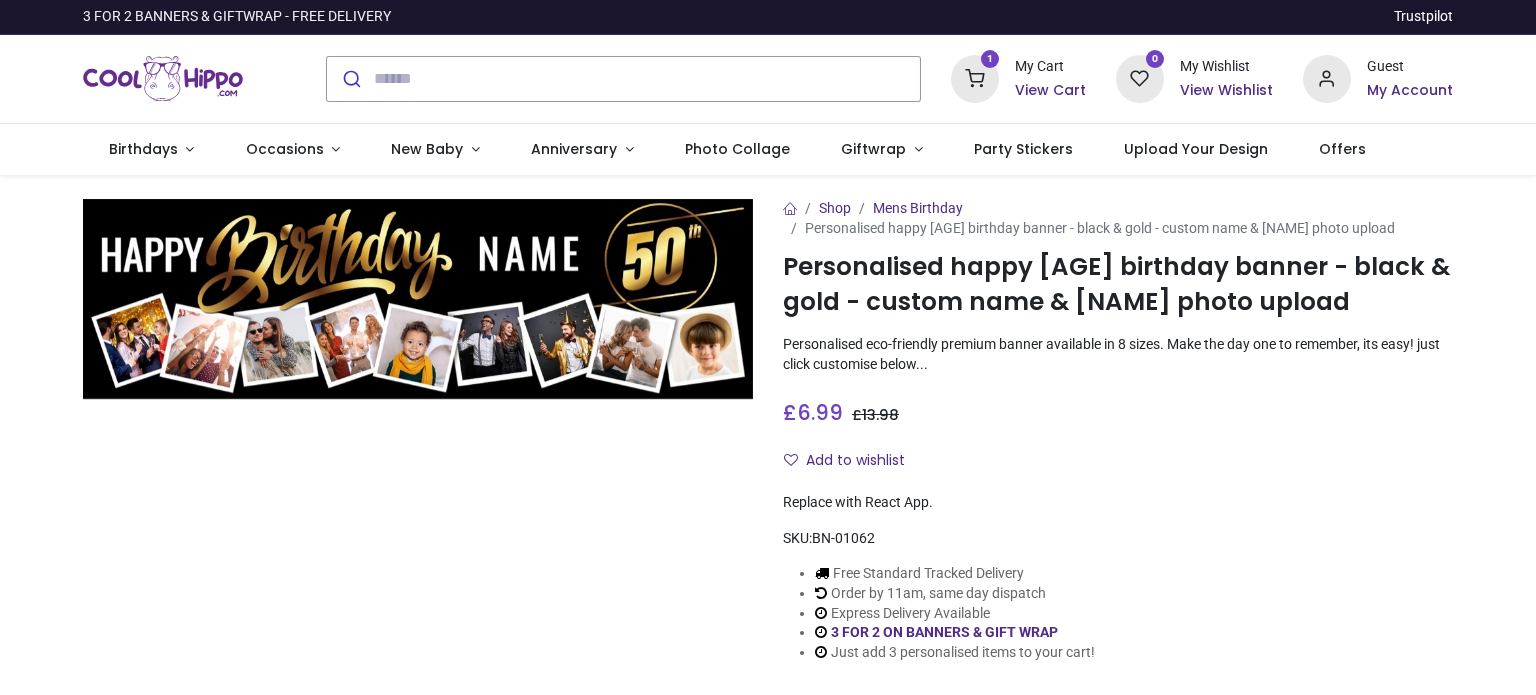 scroll, scrollTop: 0, scrollLeft: 0, axis: both 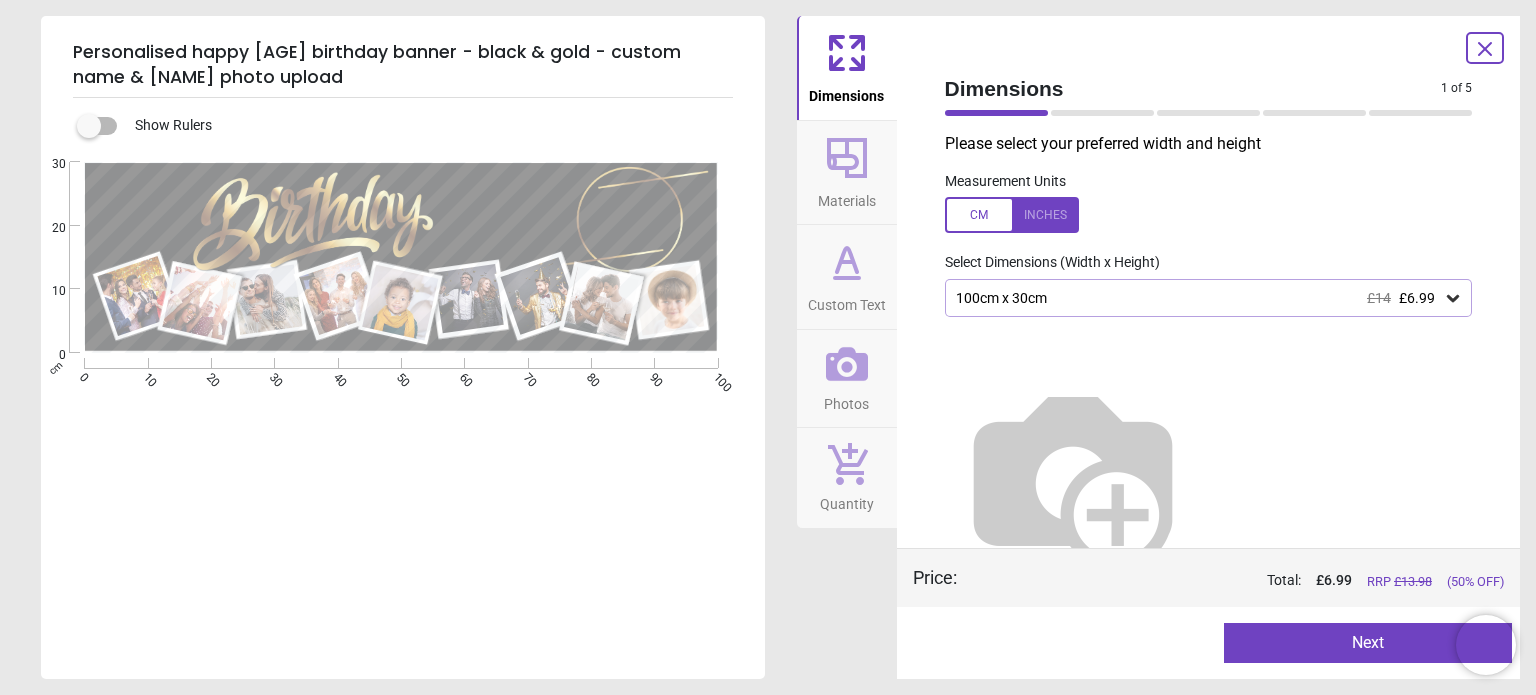 type on "******" 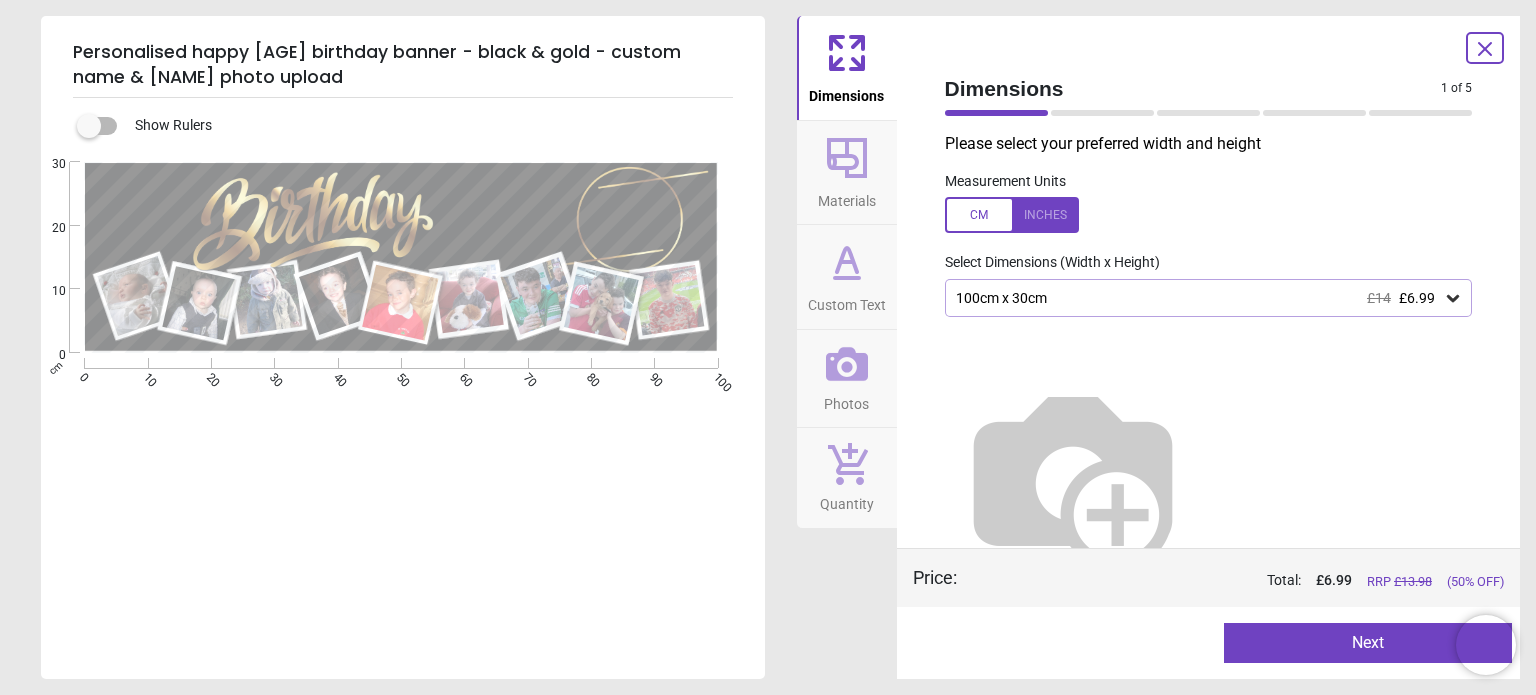 scroll, scrollTop: 32, scrollLeft: 0, axis: vertical 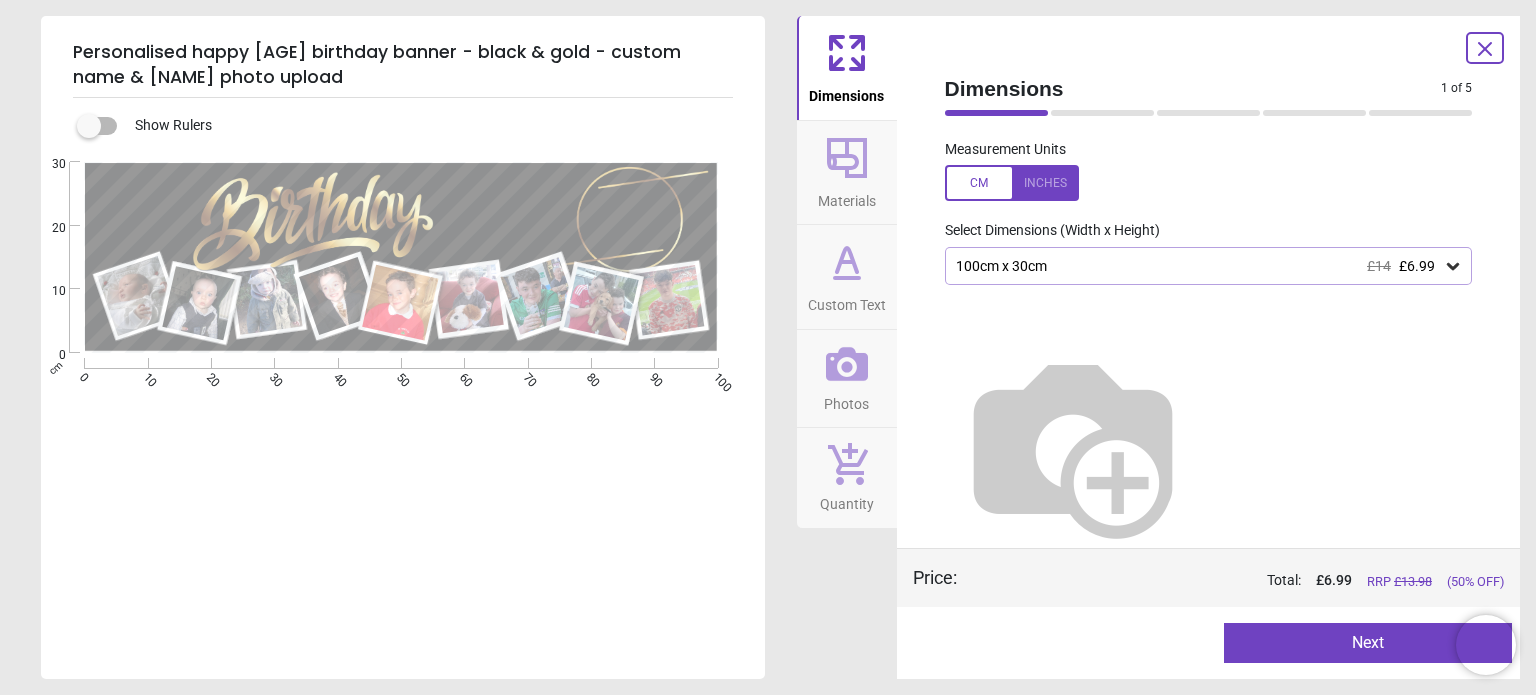 click on "Next" at bounding box center (1368, 643) 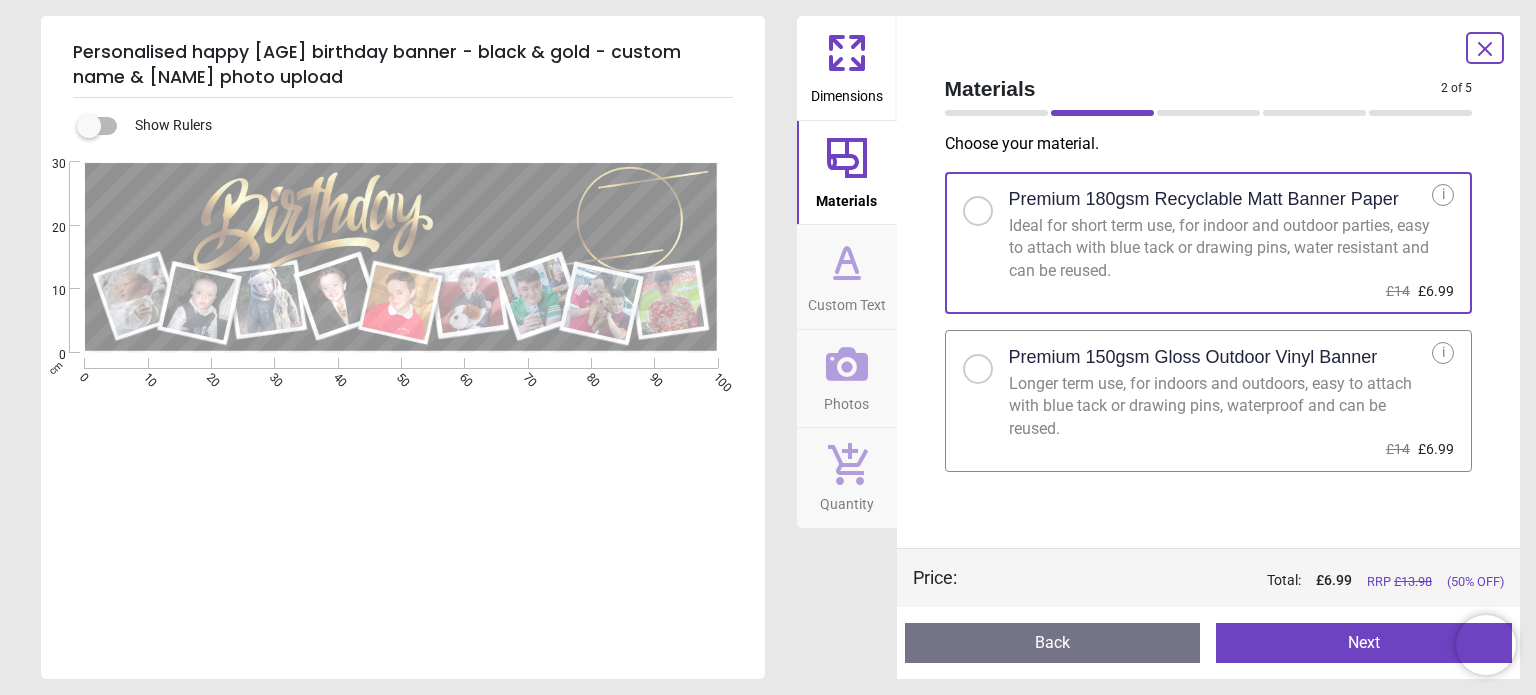 click on "Next" at bounding box center [1364, 643] 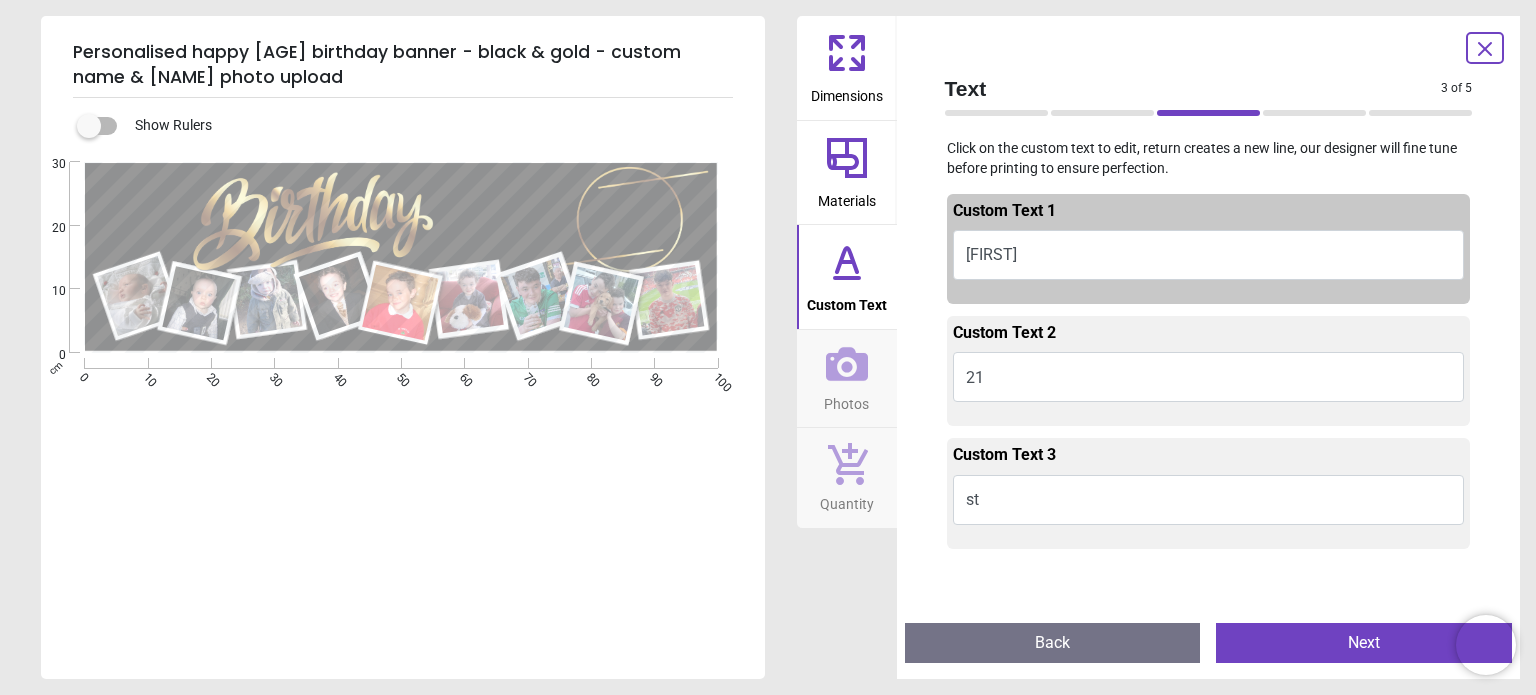 click on "Next" at bounding box center [1364, 643] 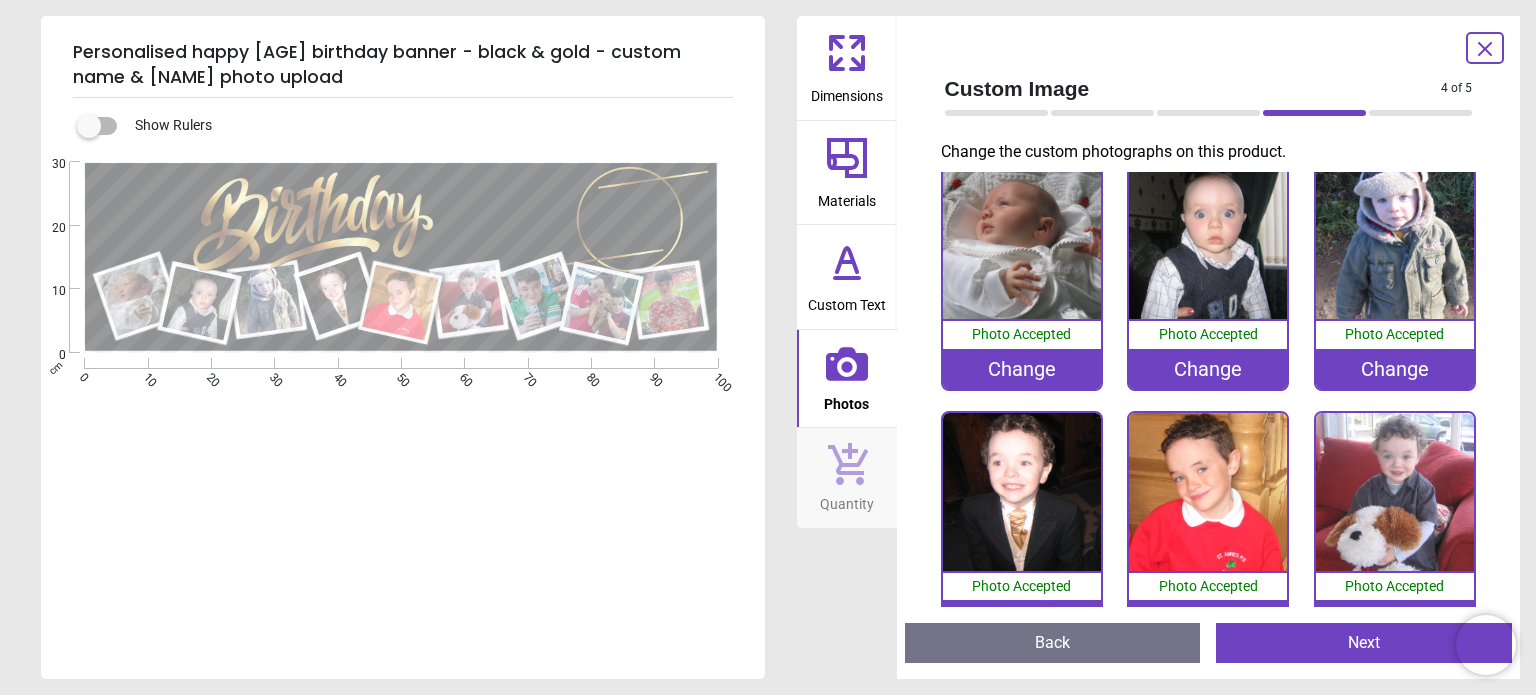 scroll, scrollTop: 0, scrollLeft: 0, axis: both 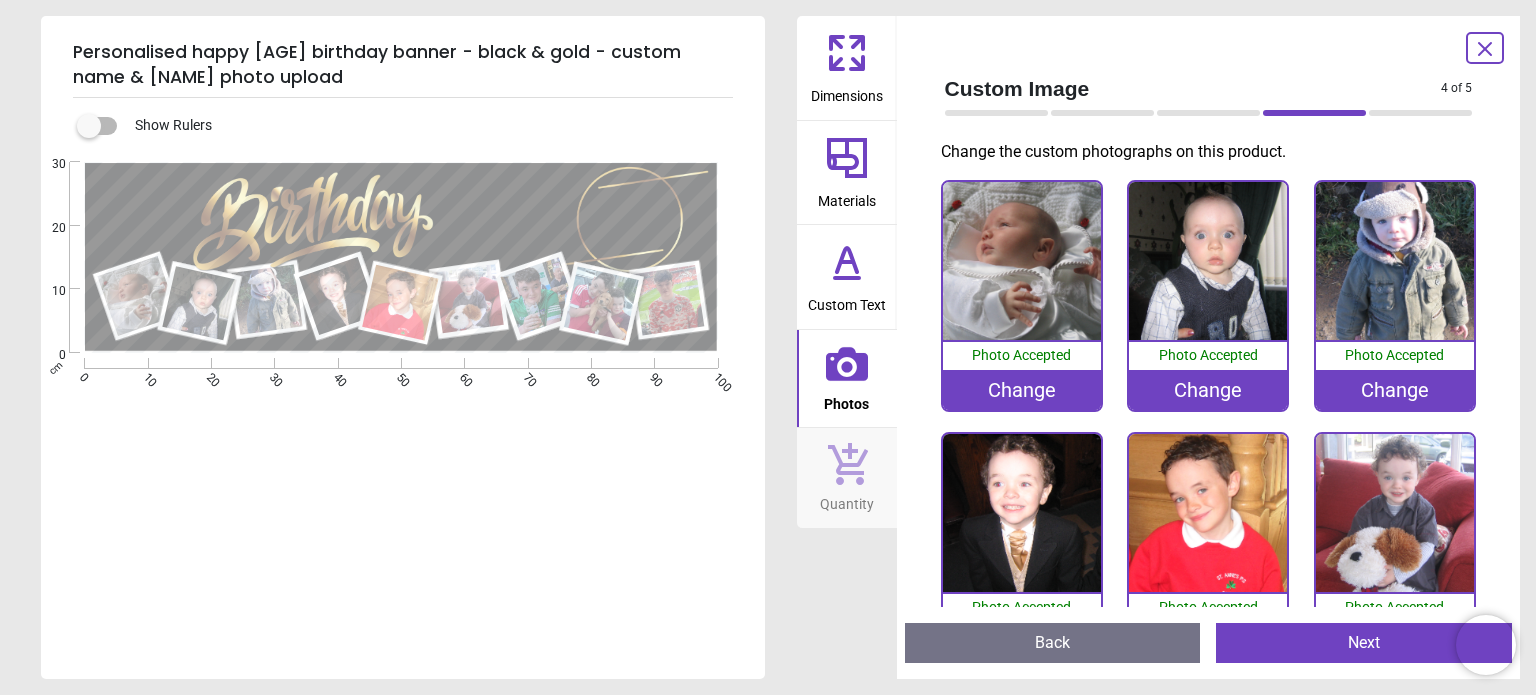 click at bounding box center (1395, 261) 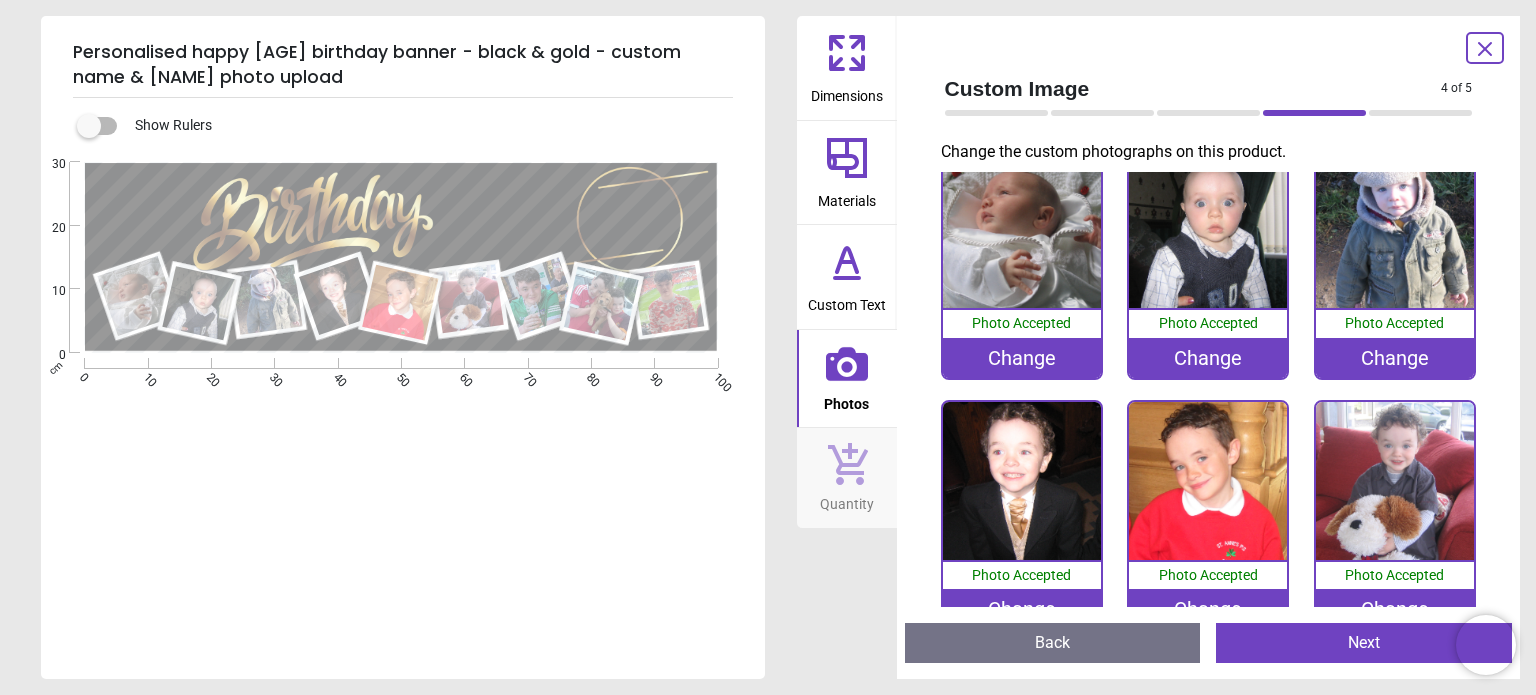 scroll, scrollTop: 0, scrollLeft: 0, axis: both 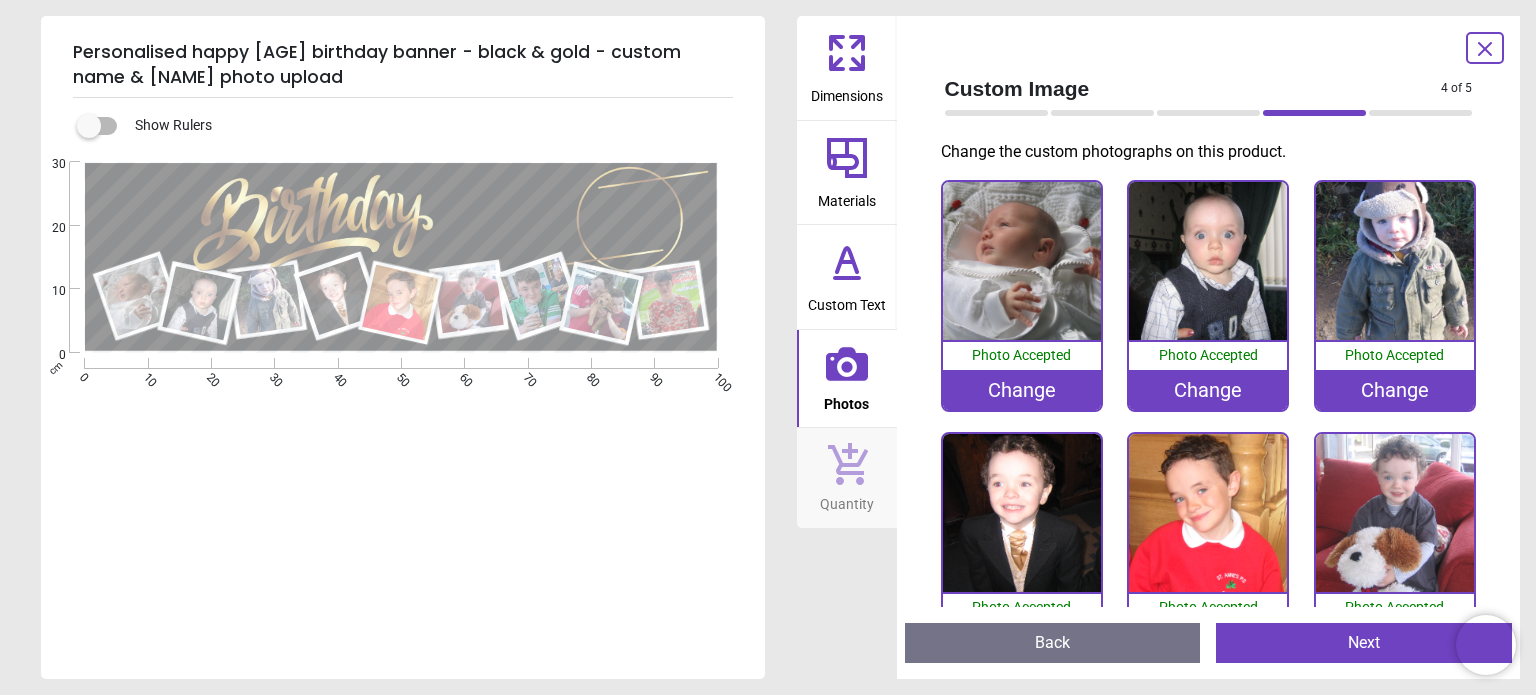 click at bounding box center (1395, 261) 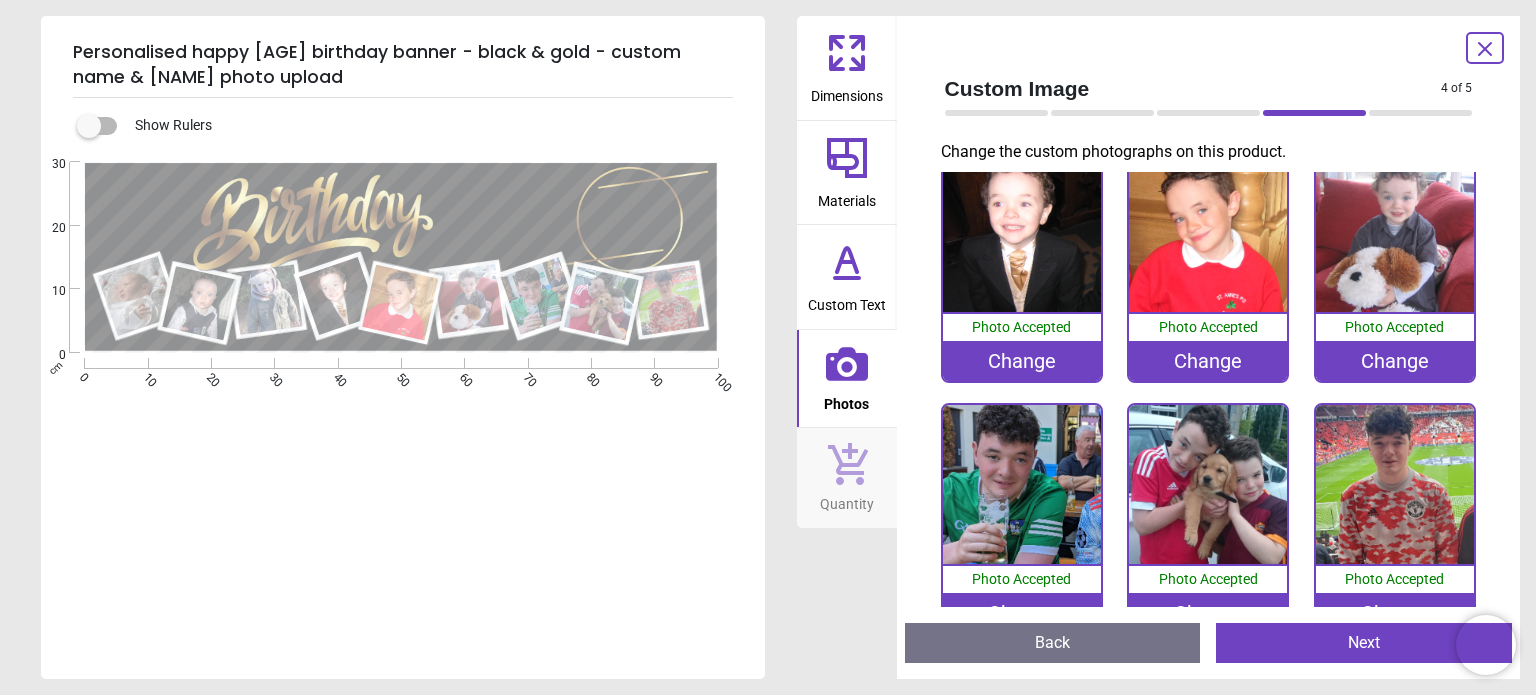 scroll, scrollTop: 317, scrollLeft: 0, axis: vertical 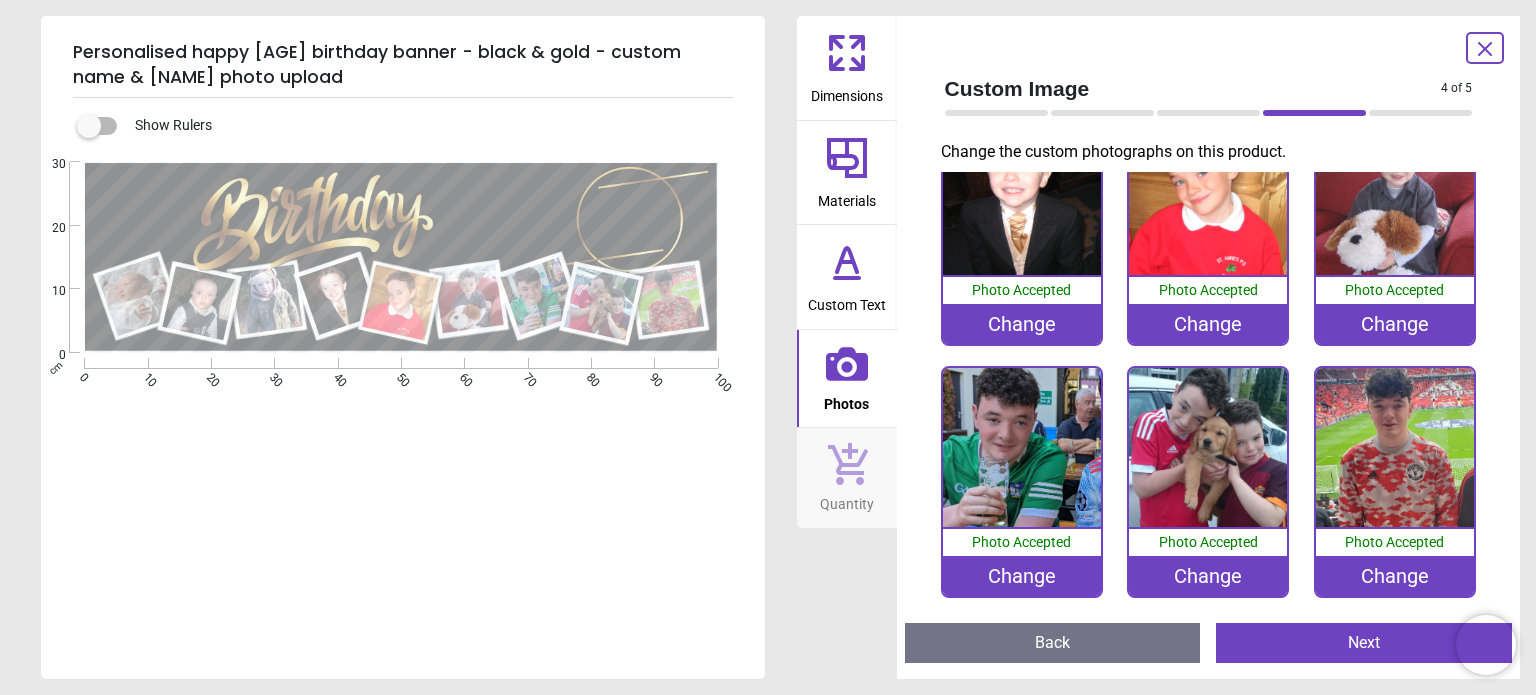 click at bounding box center [1208, 447] 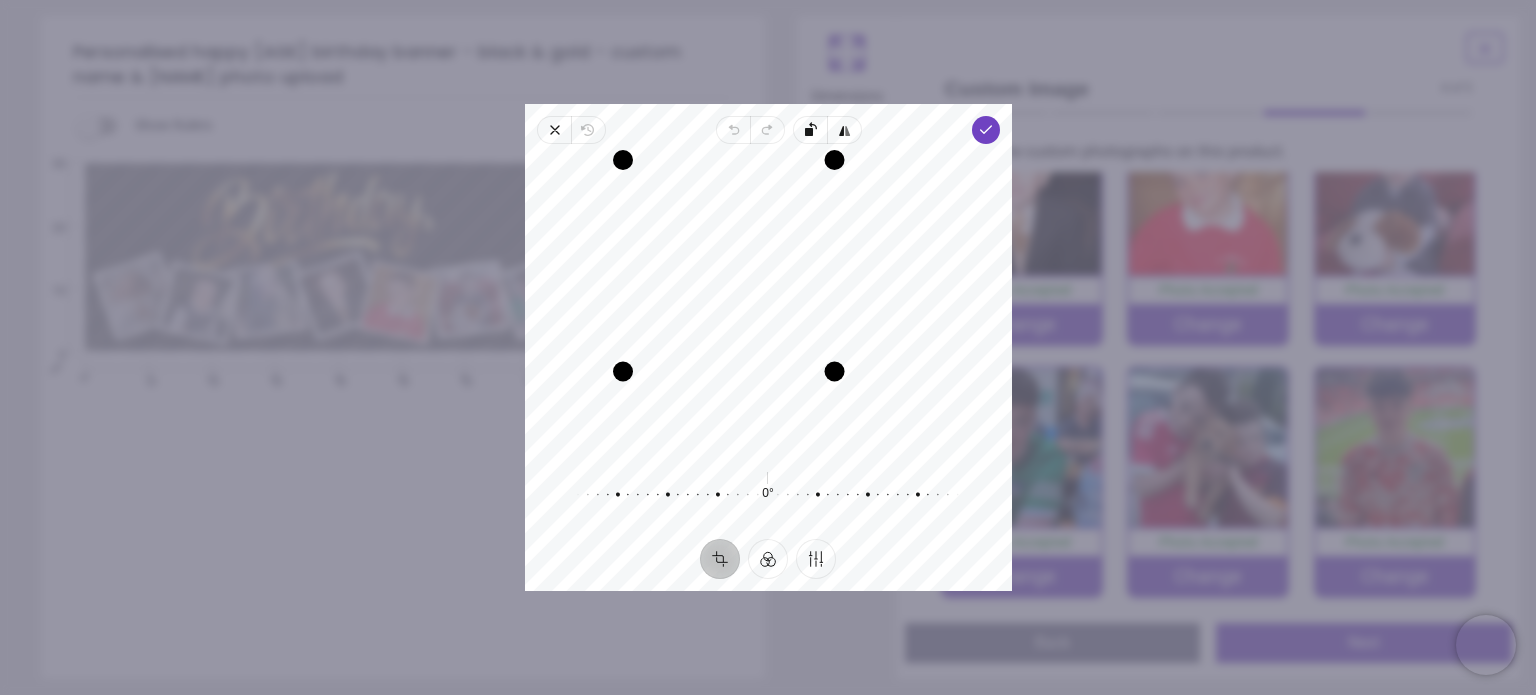 drag, startPoint x: 919, startPoint y: 447, endPoint x: 749, endPoint y: 429, distance: 170.95029 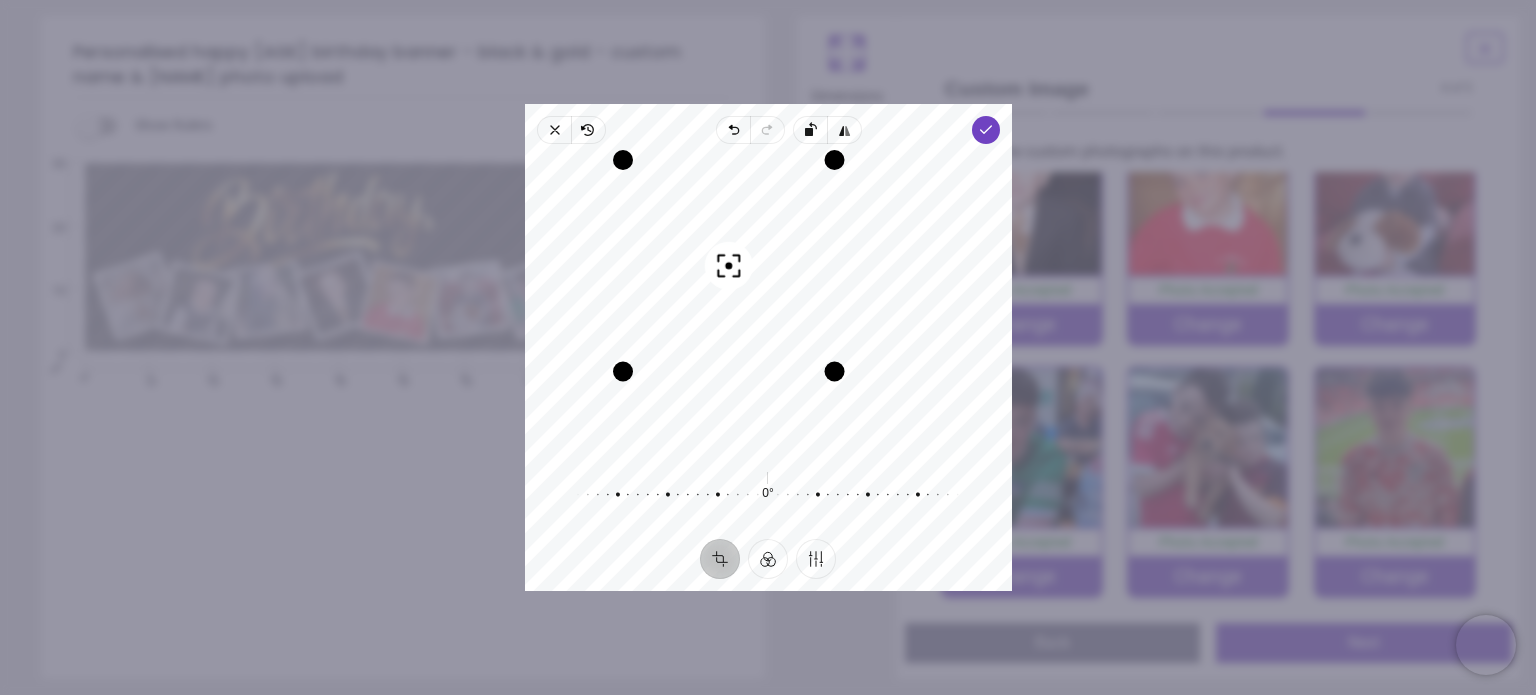drag, startPoint x: 706, startPoint y: 318, endPoint x: 747, endPoint y: 213, distance: 112.720894 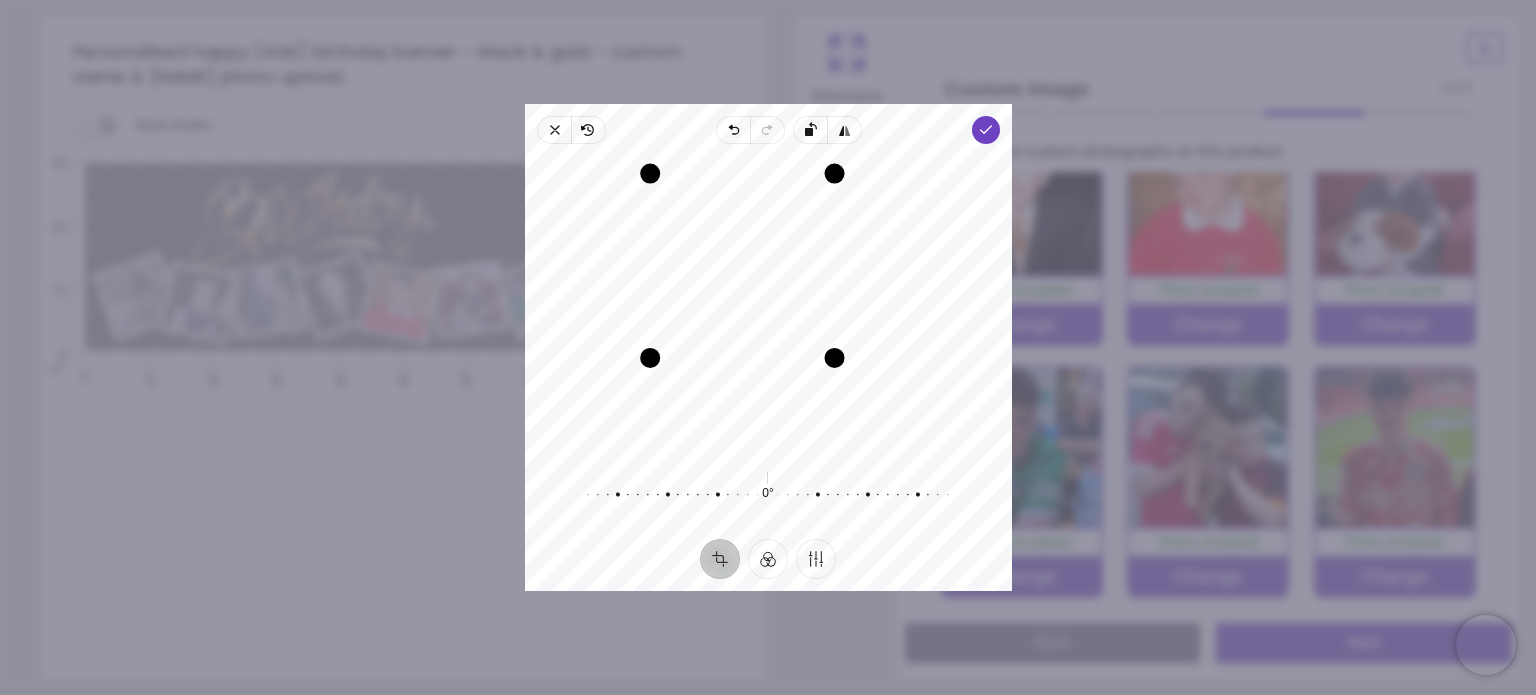 drag, startPoint x: 626, startPoint y: 284, endPoint x: 653, endPoint y: 284, distance: 27 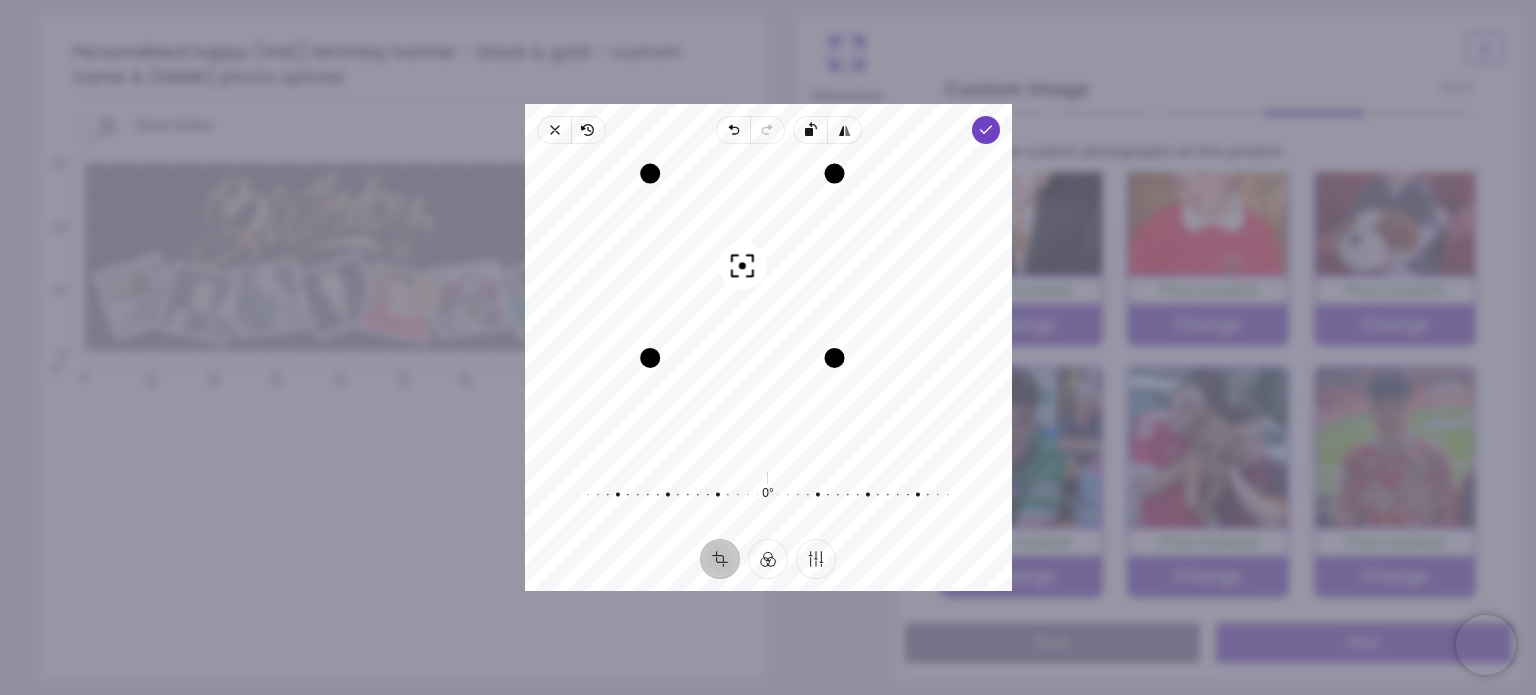 drag, startPoint x: 777, startPoint y: 275, endPoint x: 764, endPoint y: 279, distance: 13.601471 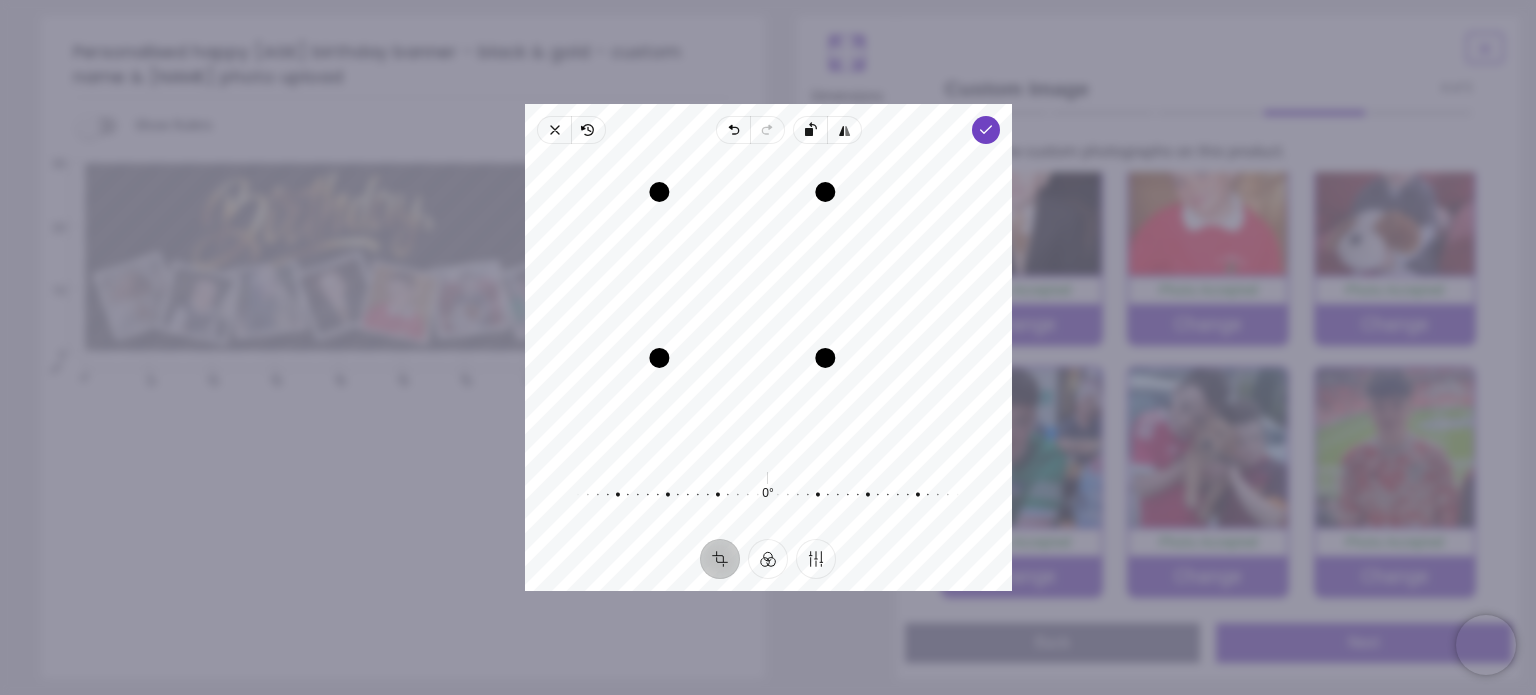 drag, startPoint x: 776, startPoint y: 164, endPoint x: 771, endPoint y: 184, distance: 20.615528 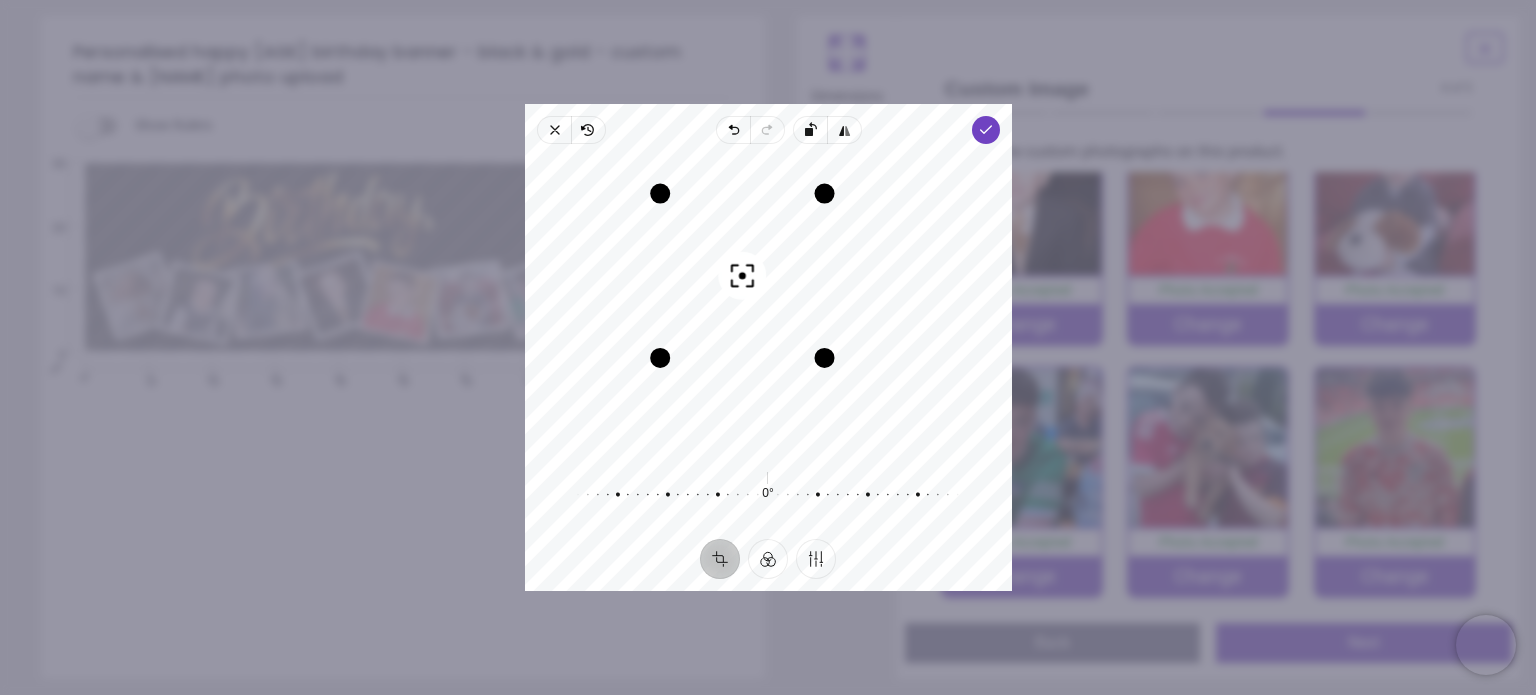 click on "Recenter" at bounding box center (768, 305) 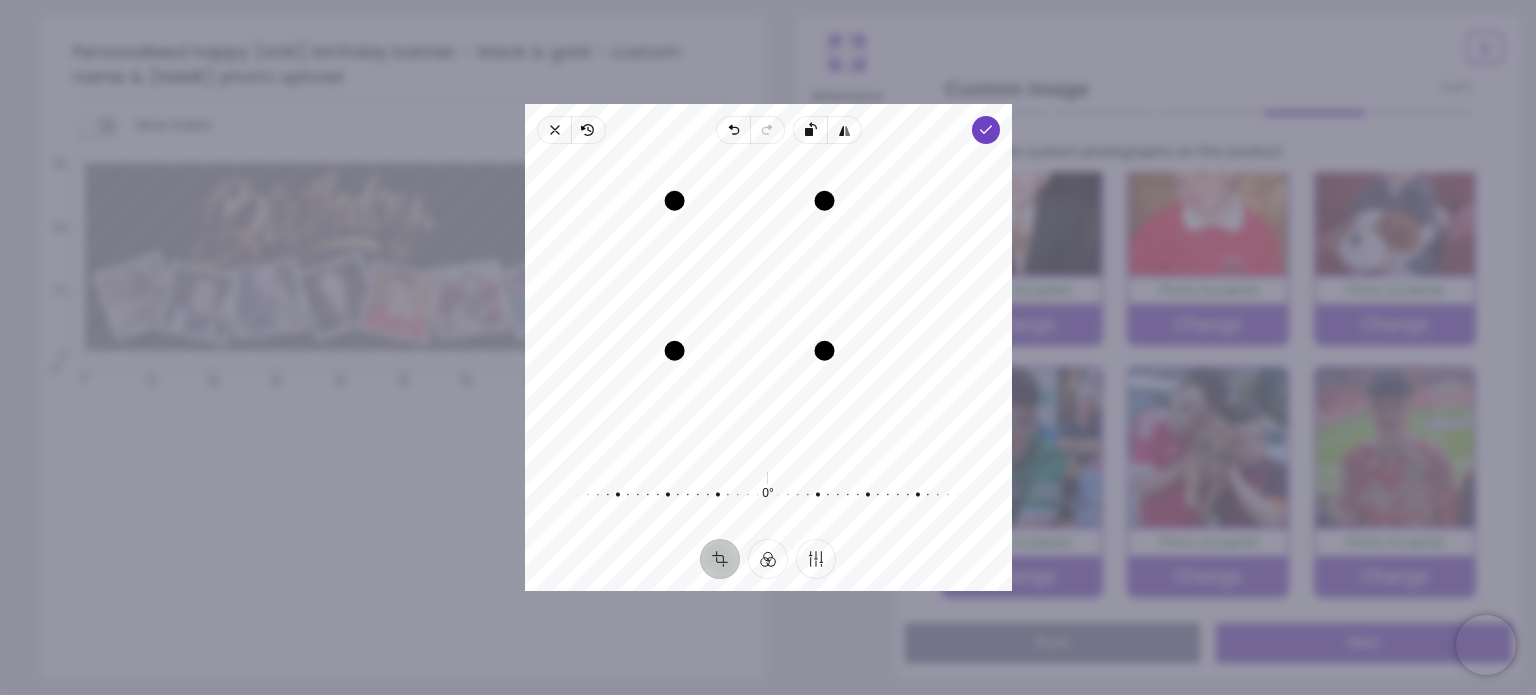 drag, startPoint x: 652, startPoint y: 266, endPoint x: 666, endPoint y: 267, distance: 14.035668 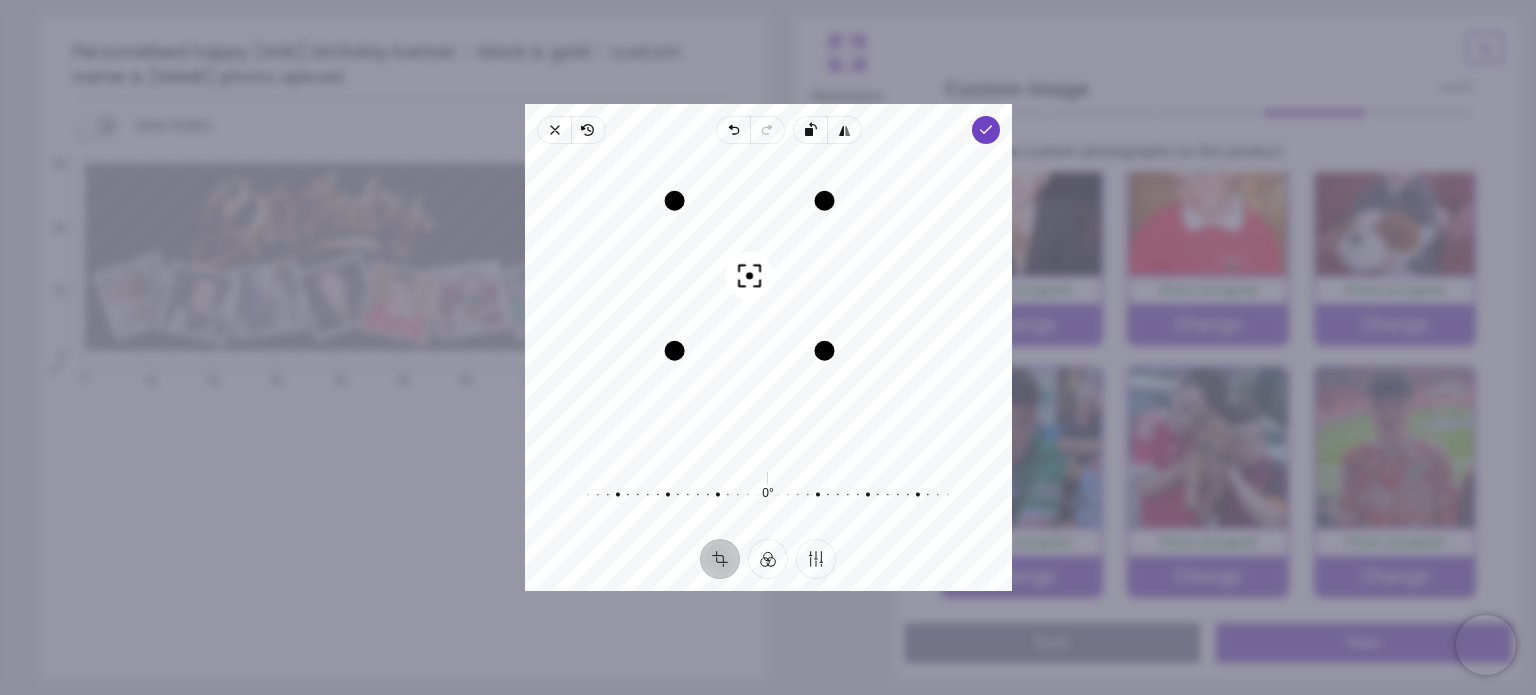 click on "Recenter" at bounding box center (768, 305) 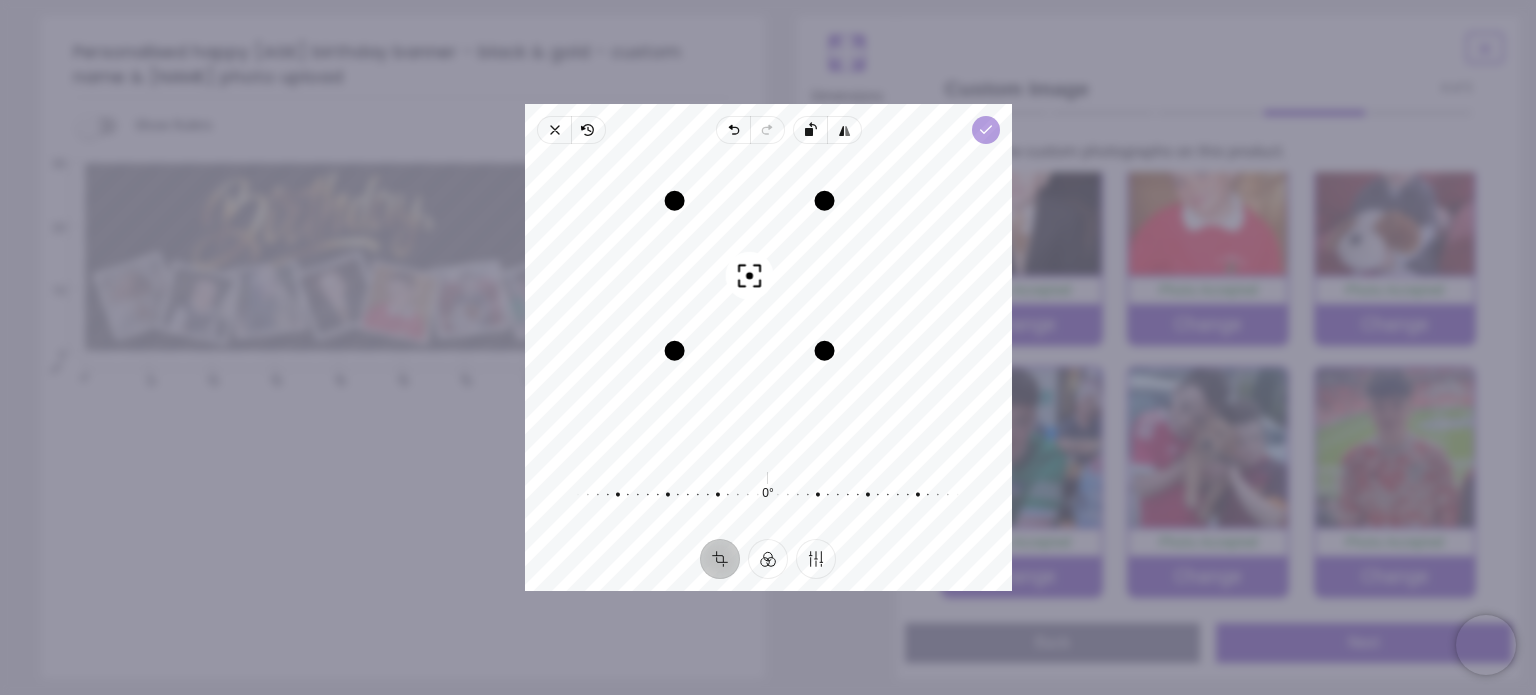 click on "Done" at bounding box center [985, 130] 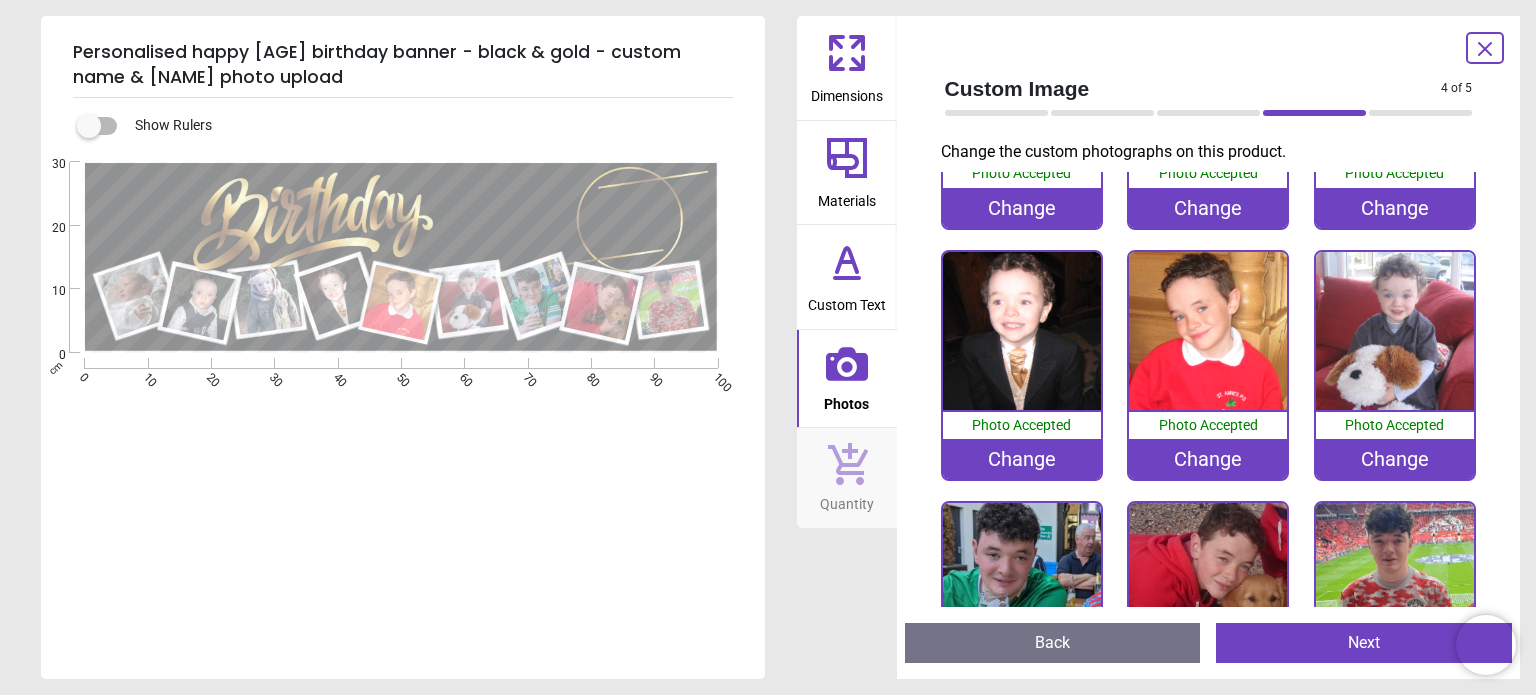 scroll, scrollTop: 0, scrollLeft: 0, axis: both 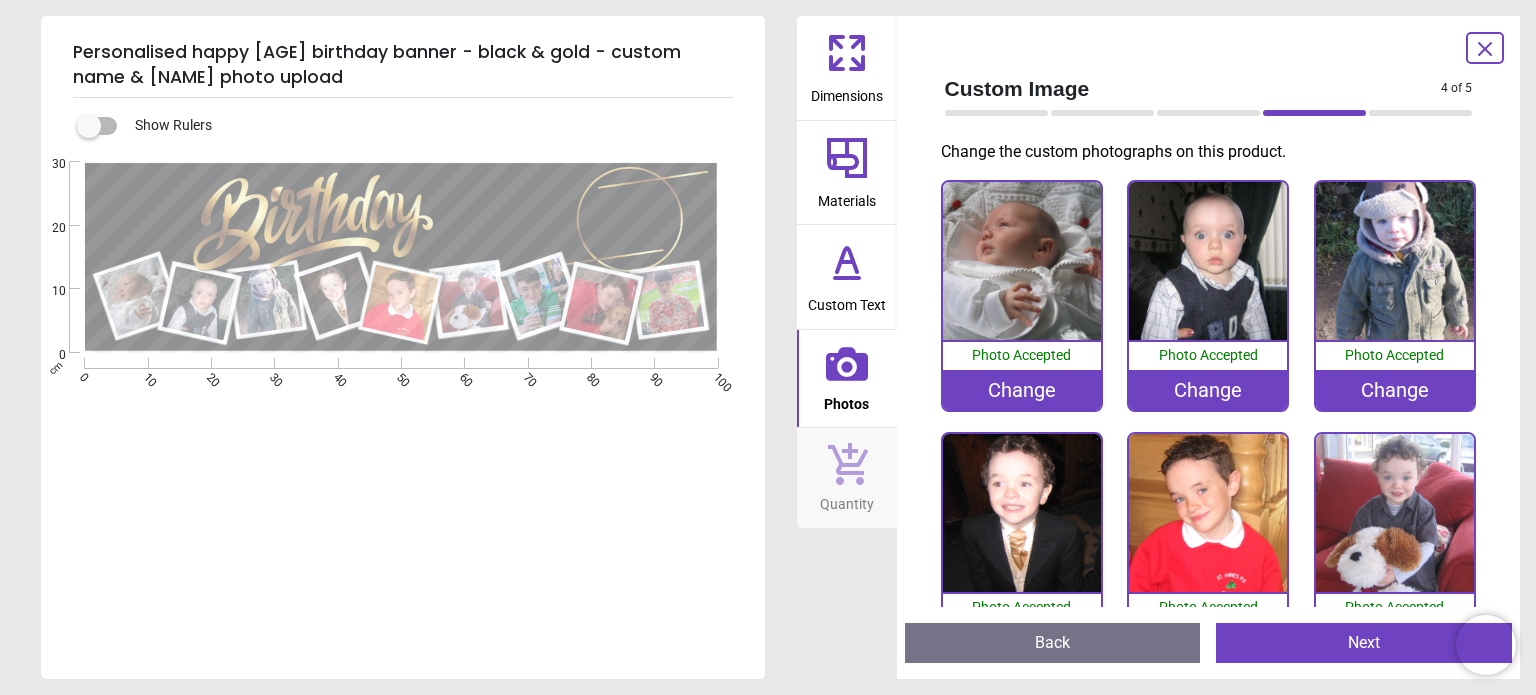 click at bounding box center (1208, 261) 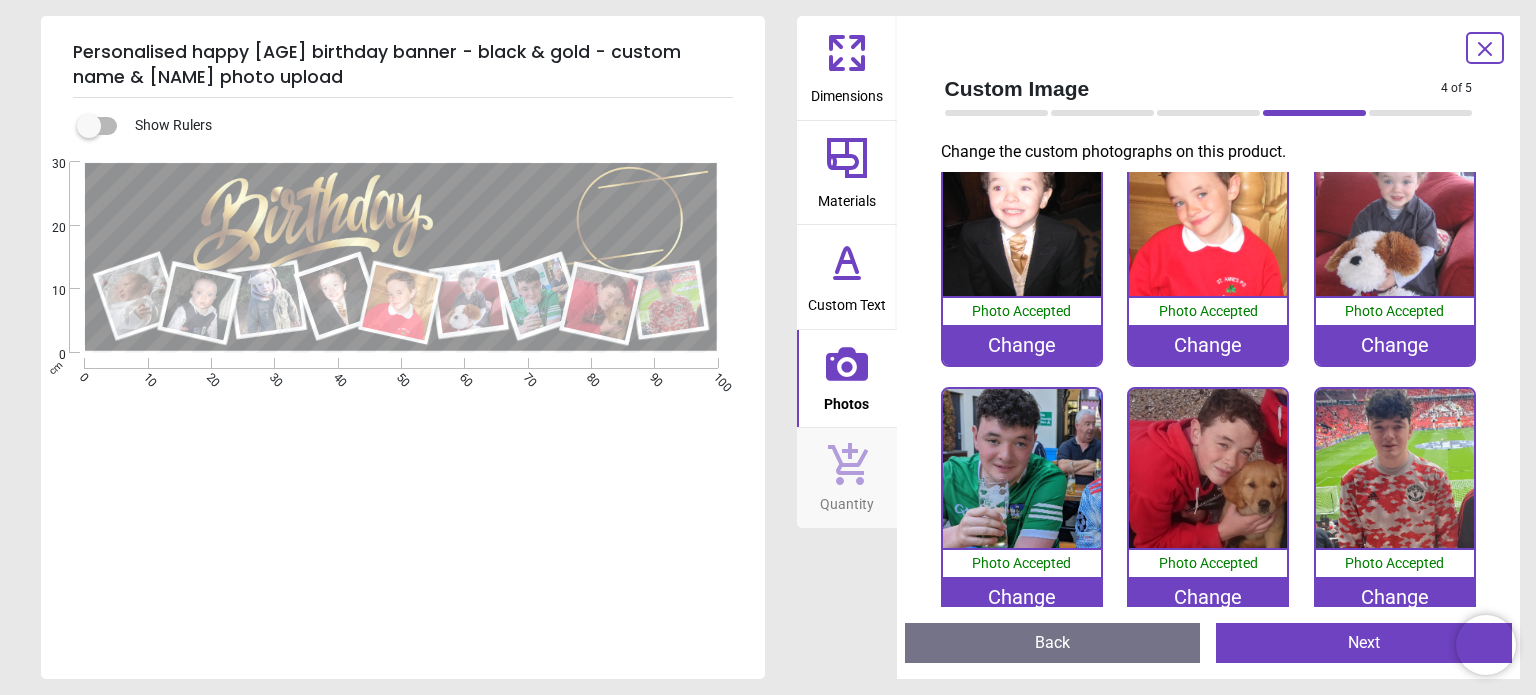 scroll, scrollTop: 317, scrollLeft: 0, axis: vertical 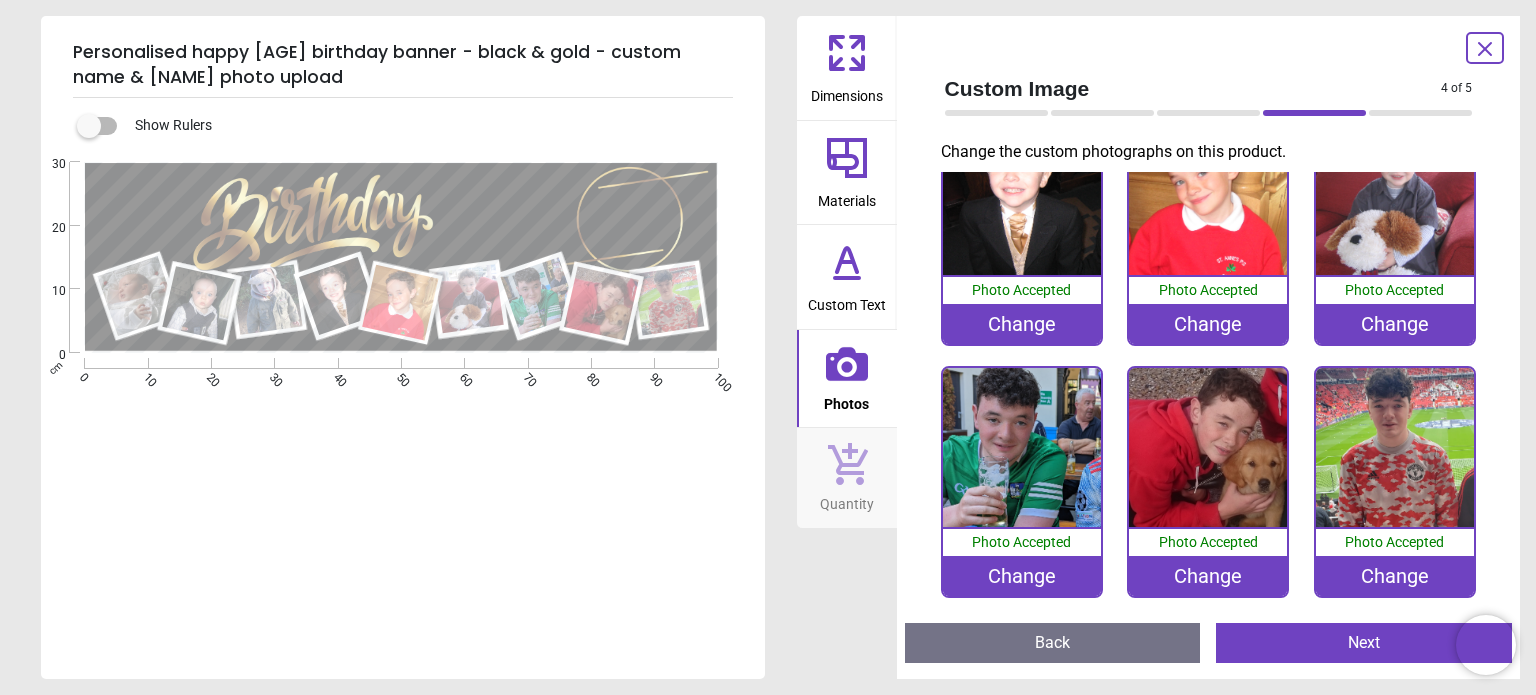 click on "Next" at bounding box center (1364, 643) 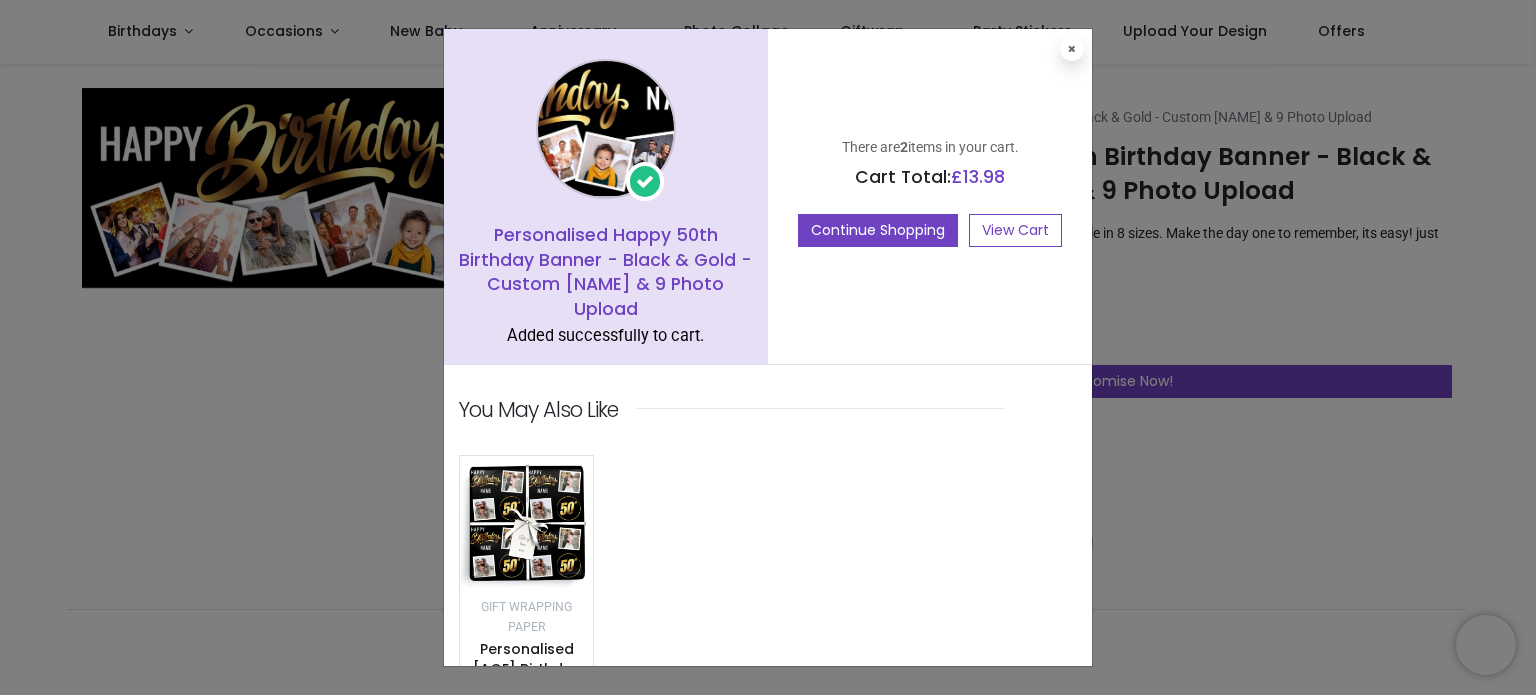 scroll, scrollTop: 0, scrollLeft: 0, axis: both 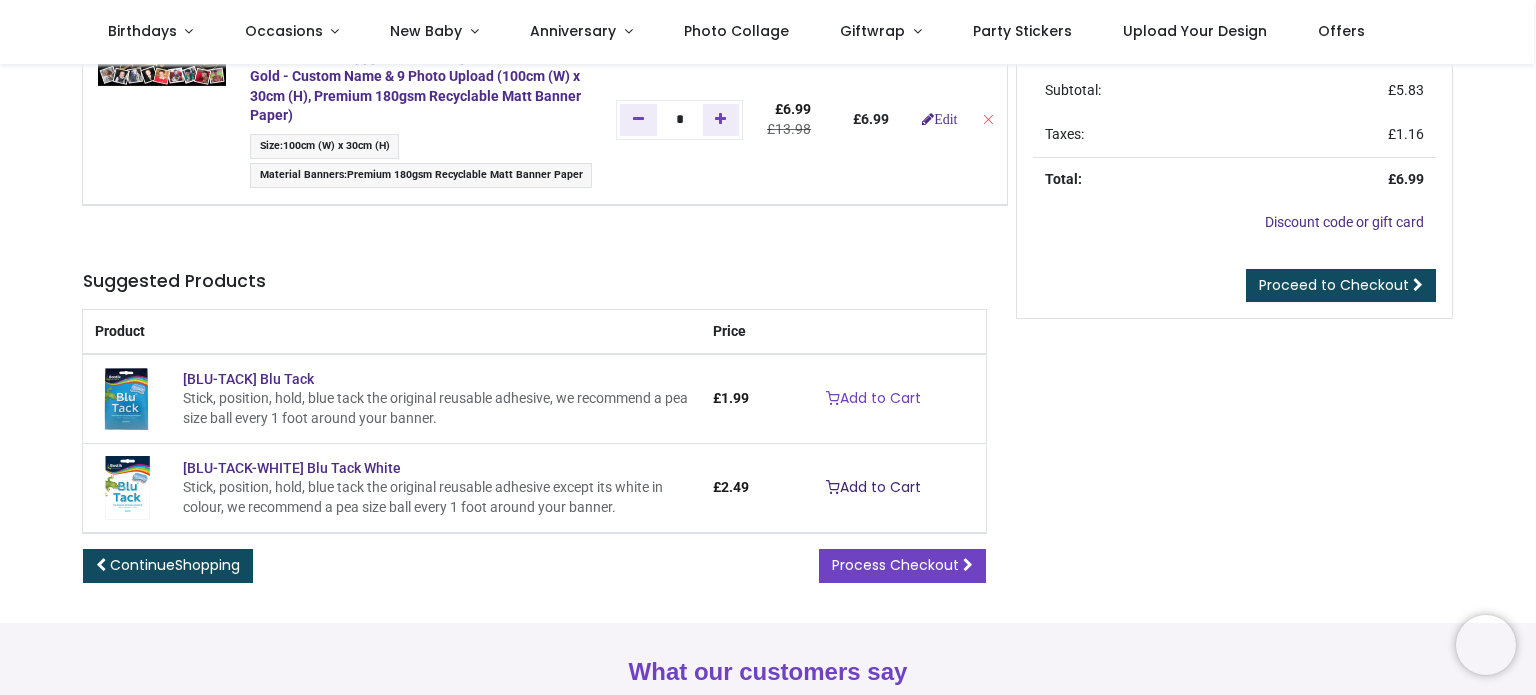 click on "Add to Cart" at bounding box center (873, 488) 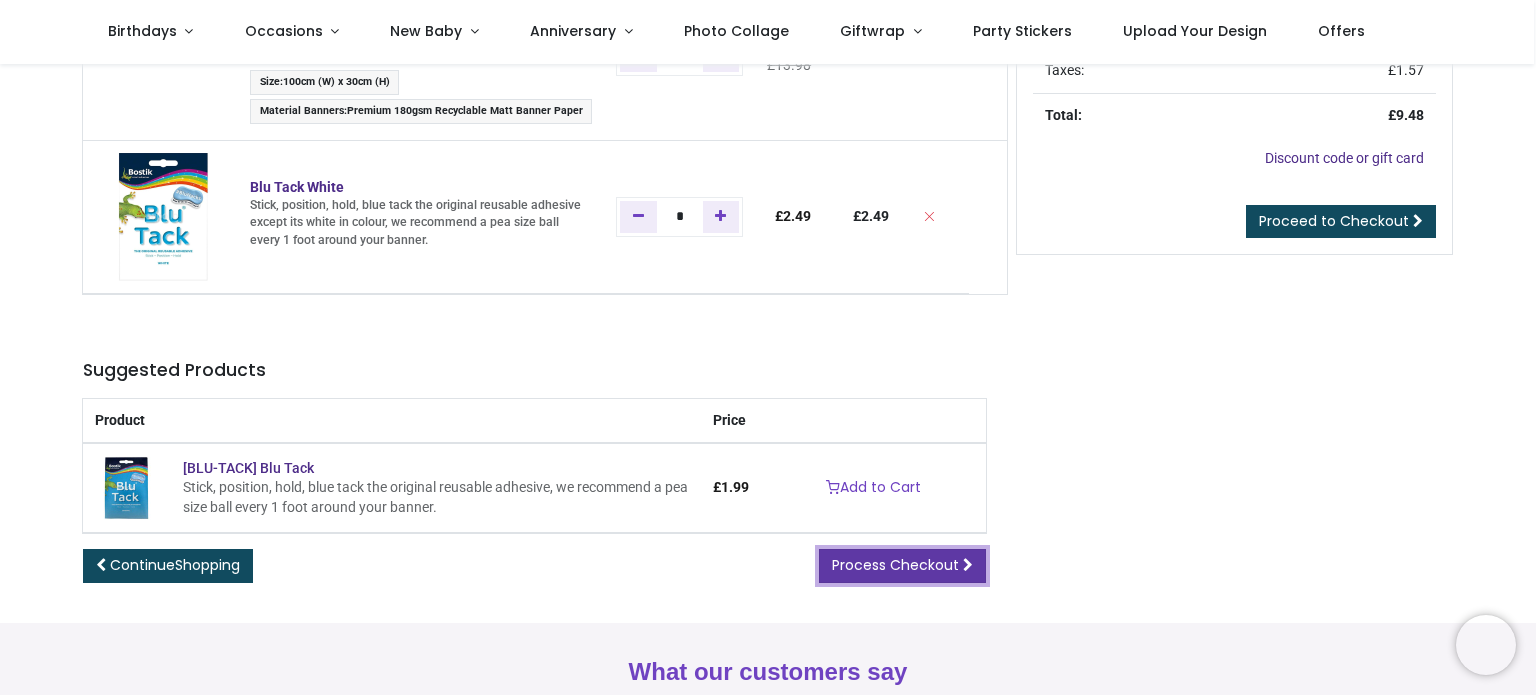 click on "Process Checkout" at bounding box center (902, 566) 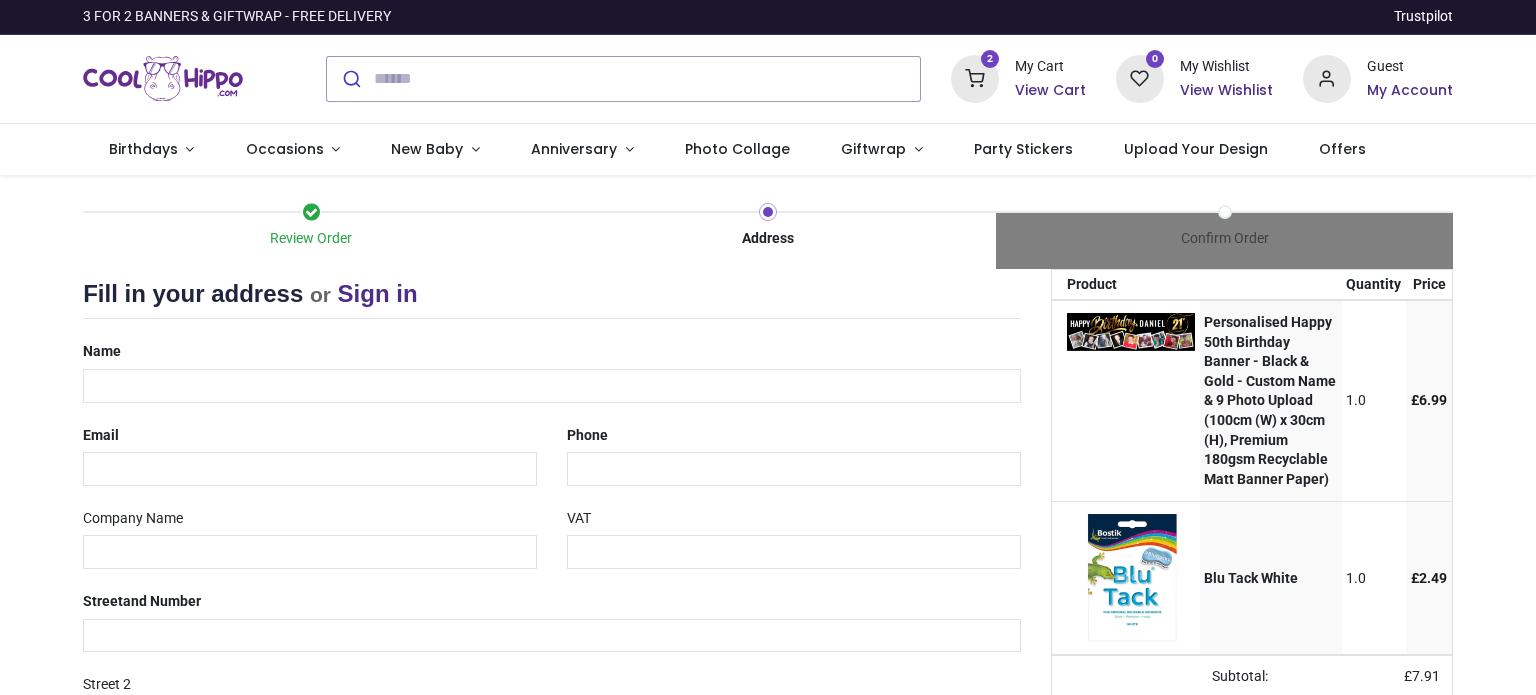 scroll, scrollTop: 0, scrollLeft: 0, axis: both 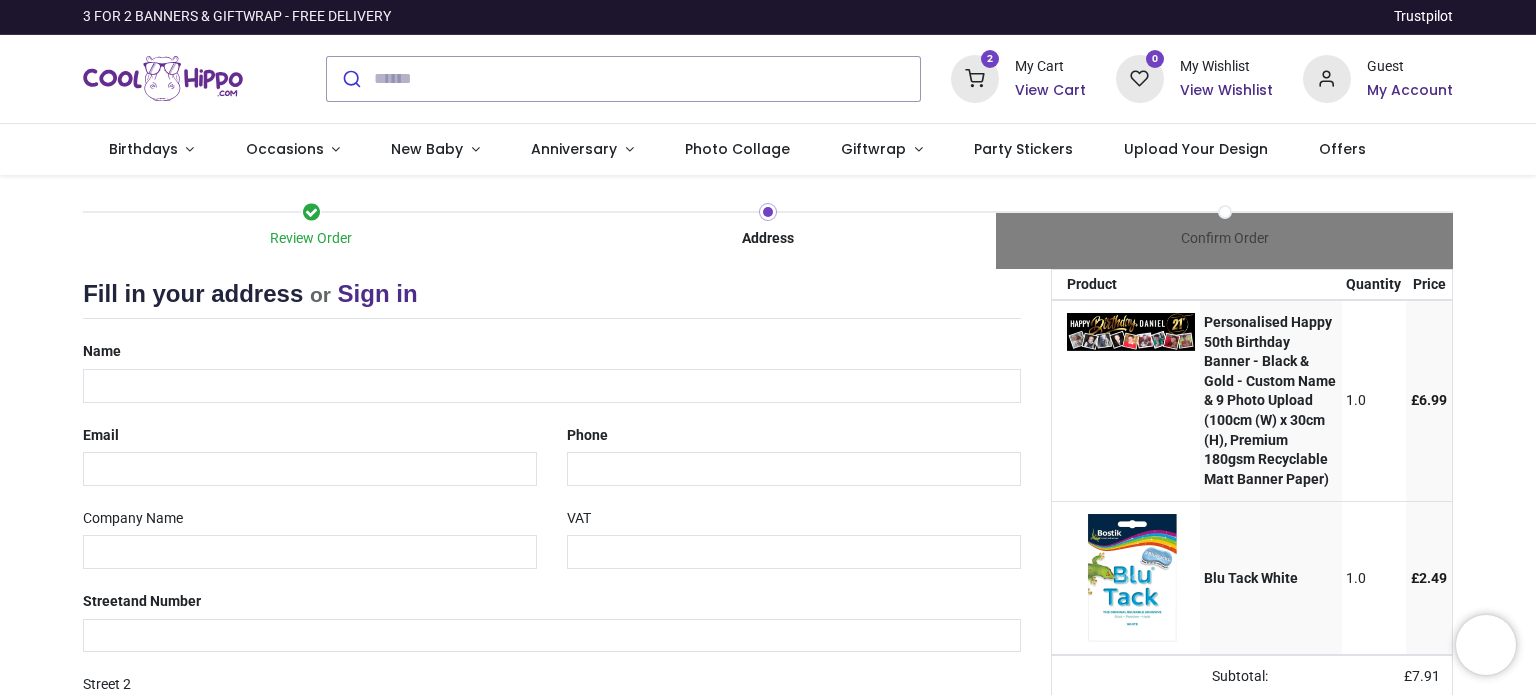 select on "***" 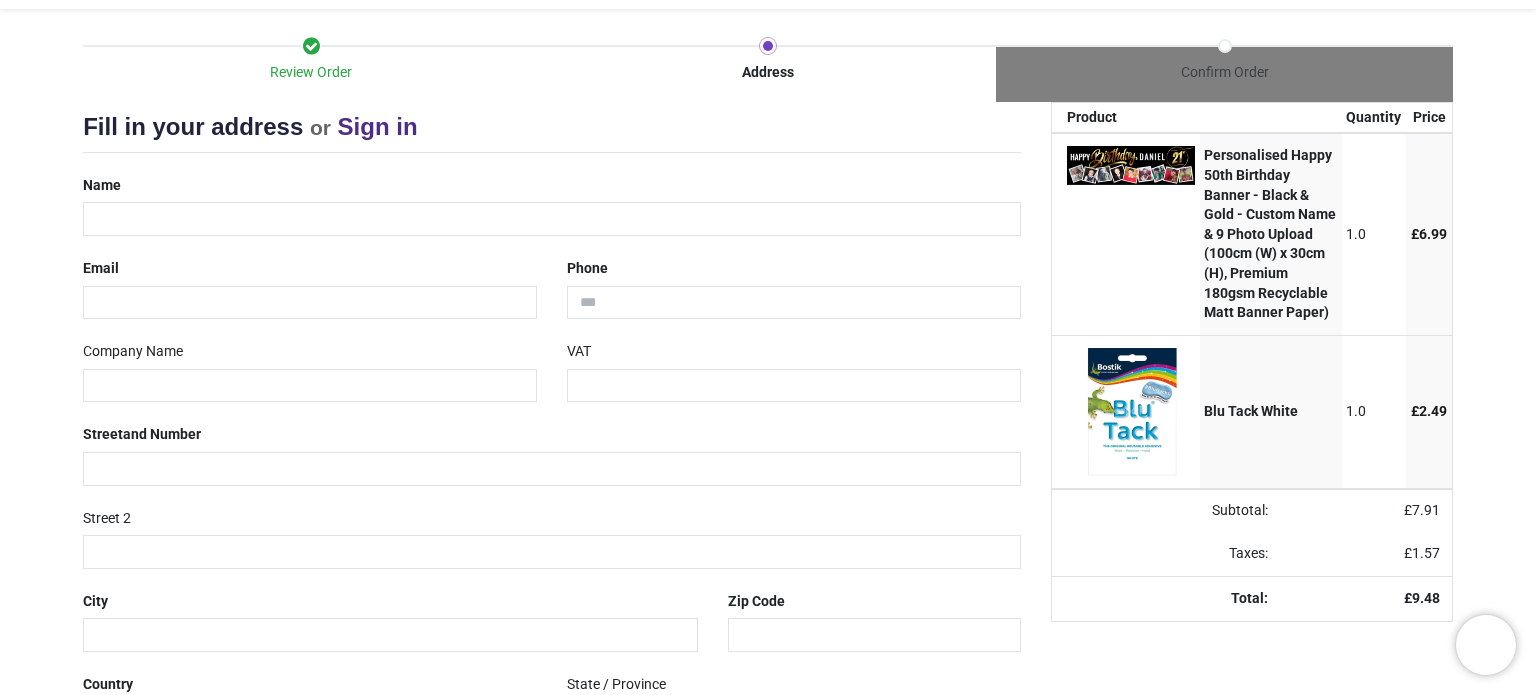 scroll, scrollTop: 144, scrollLeft: 0, axis: vertical 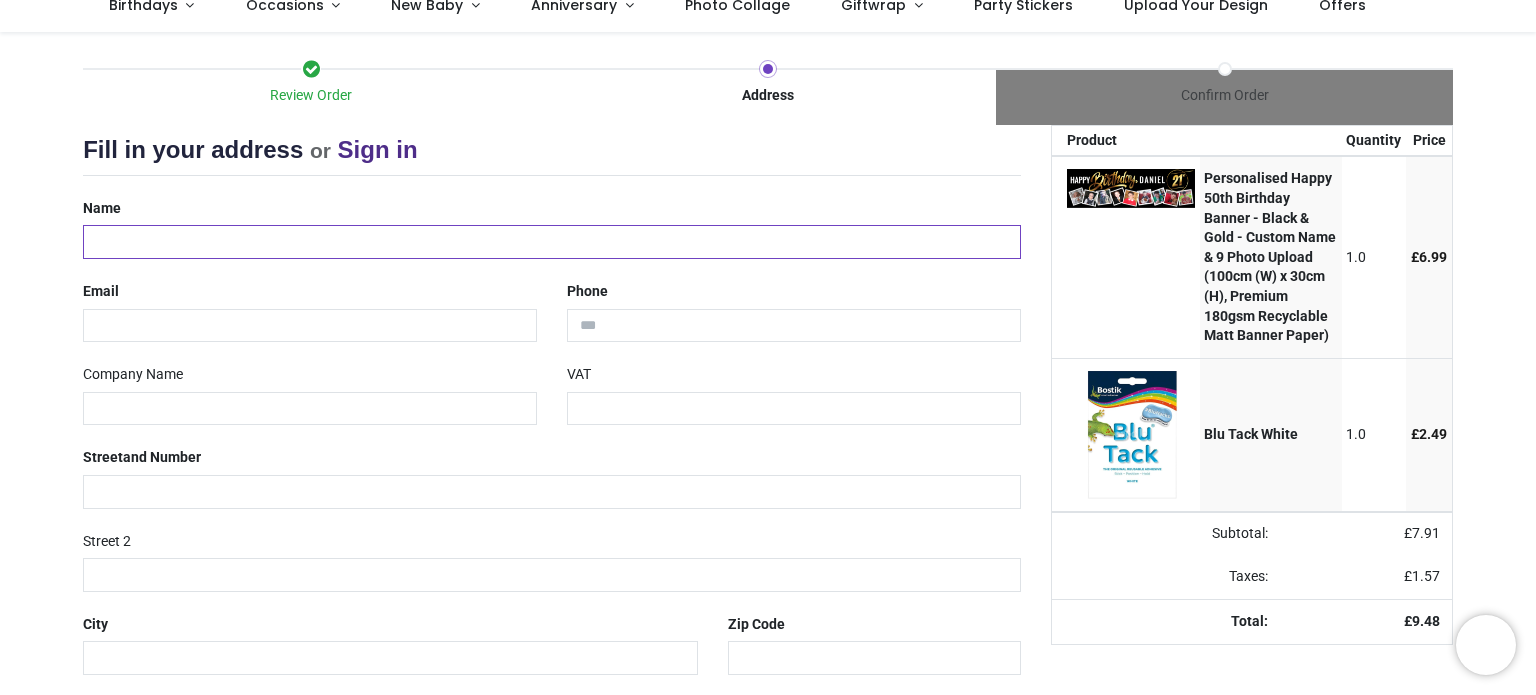 click at bounding box center (552, 242) 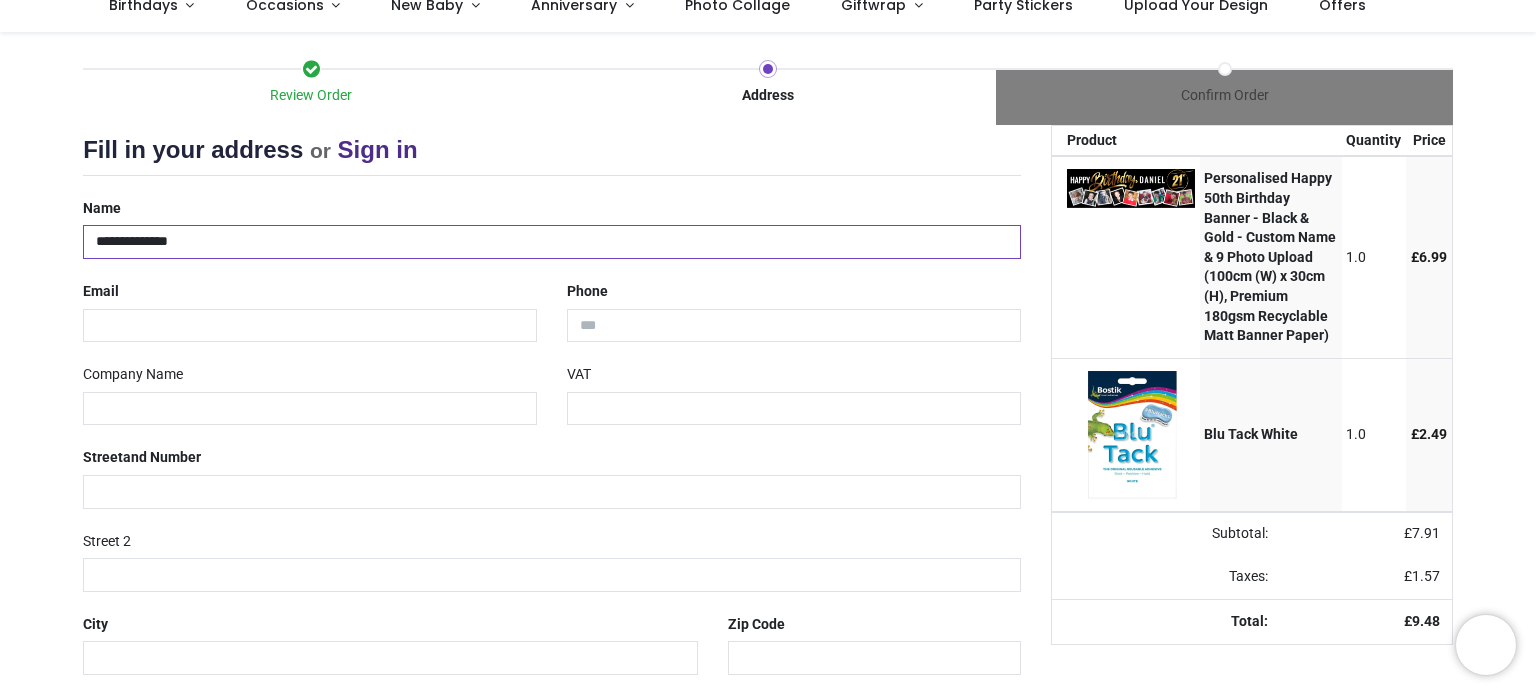 type on "**********" 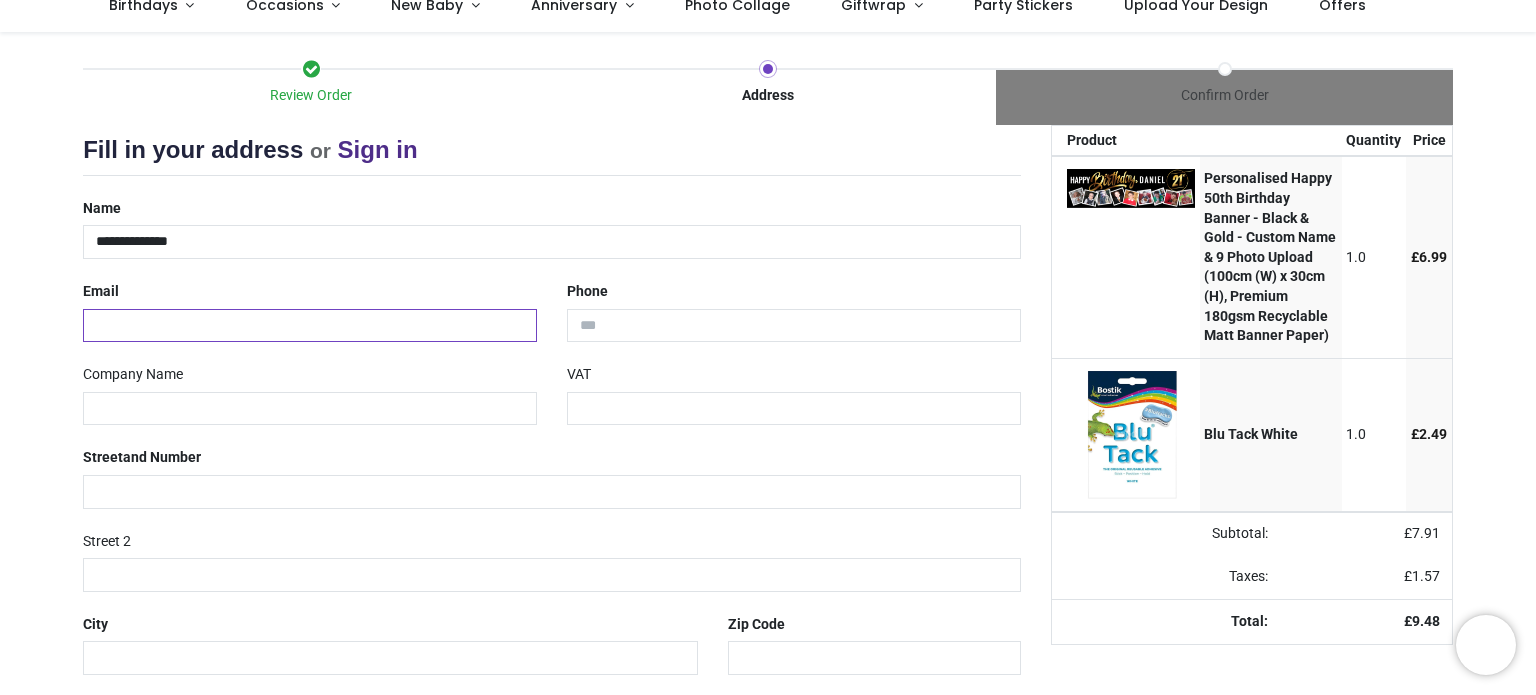 click at bounding box center (310, 326) 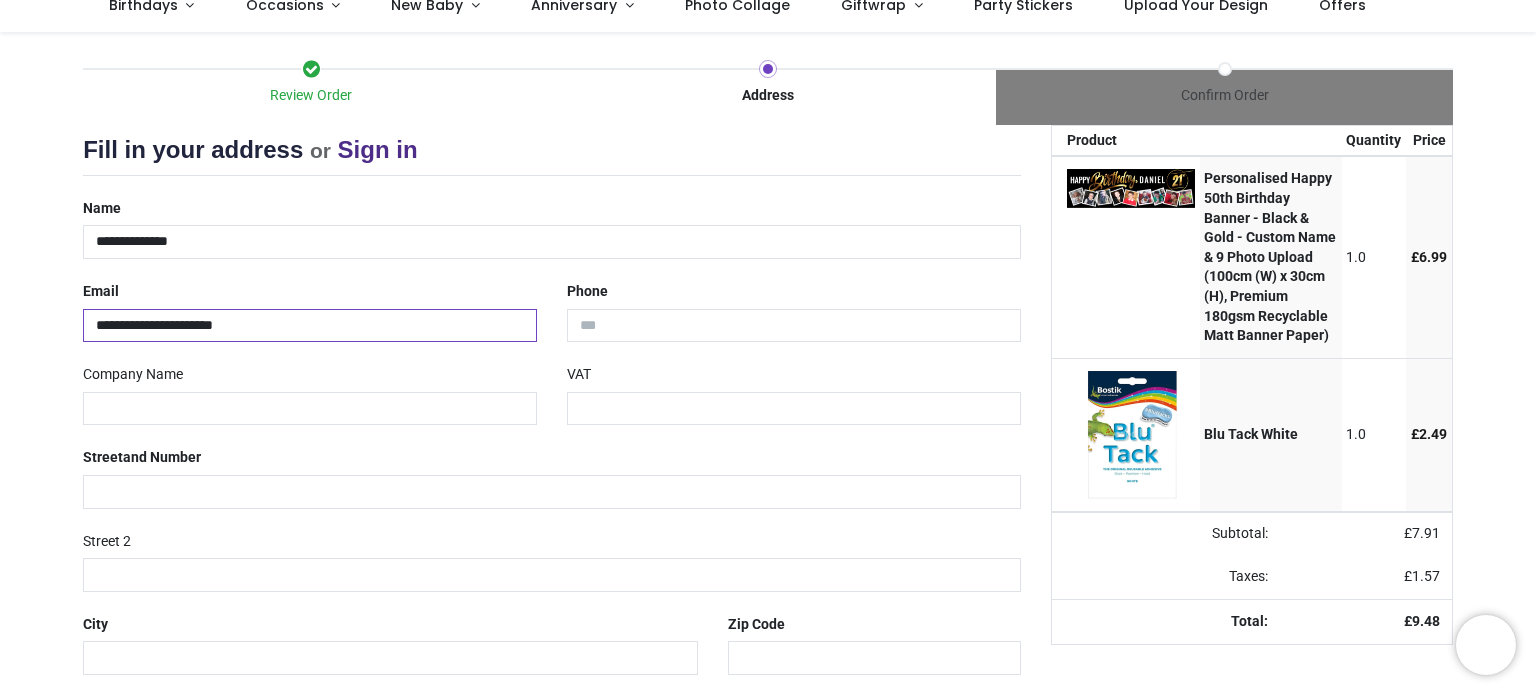 type on "**********" 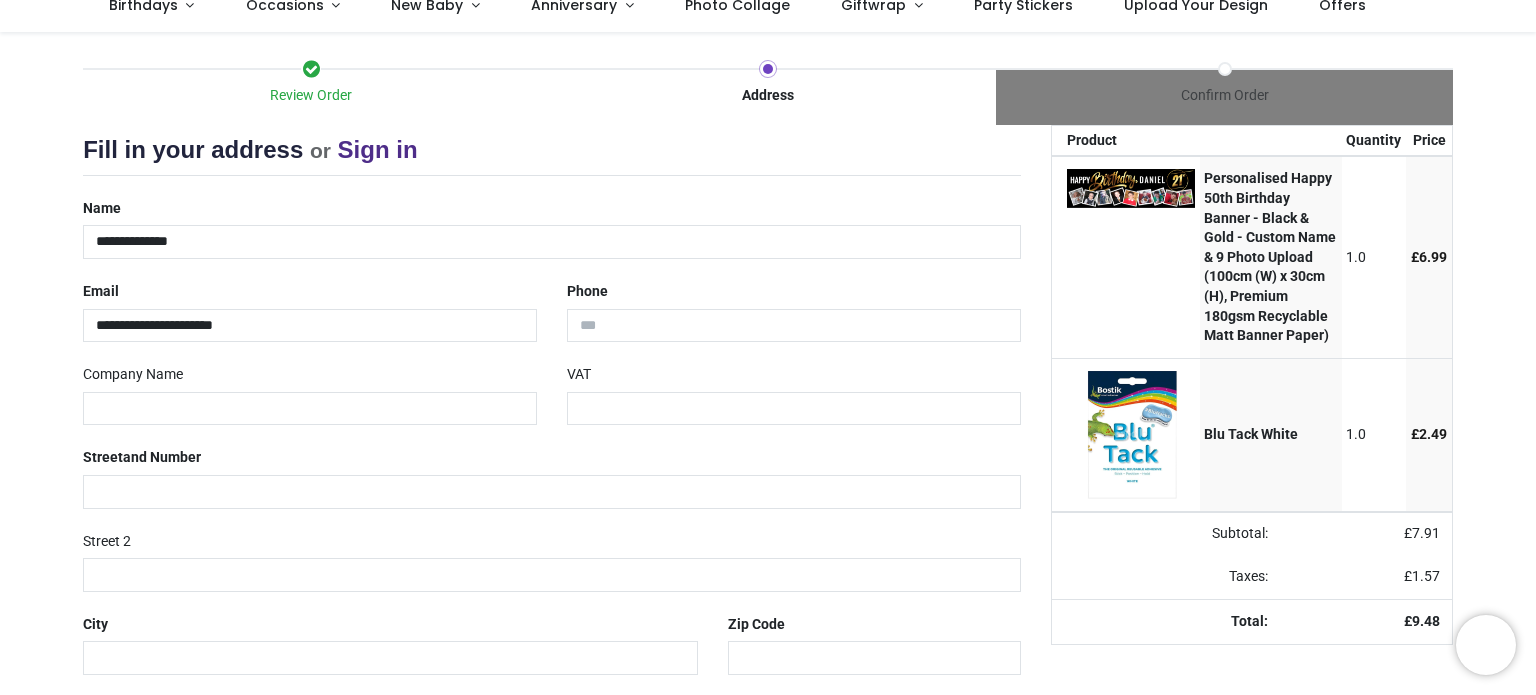 drag, startPoint x: 643, startPoint y: 297, endPoint x: 643, endPoint y: 320, distance: 23 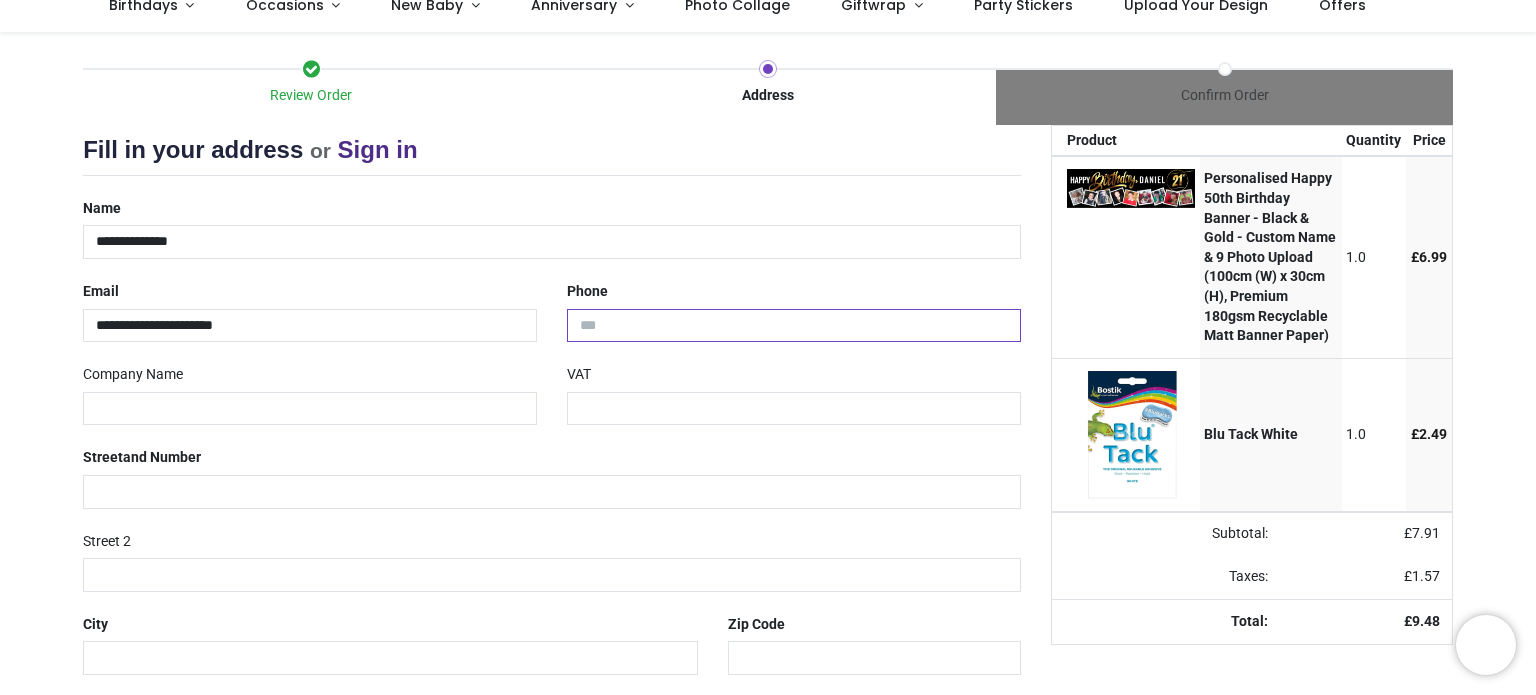click at bounding box center [794, 326] 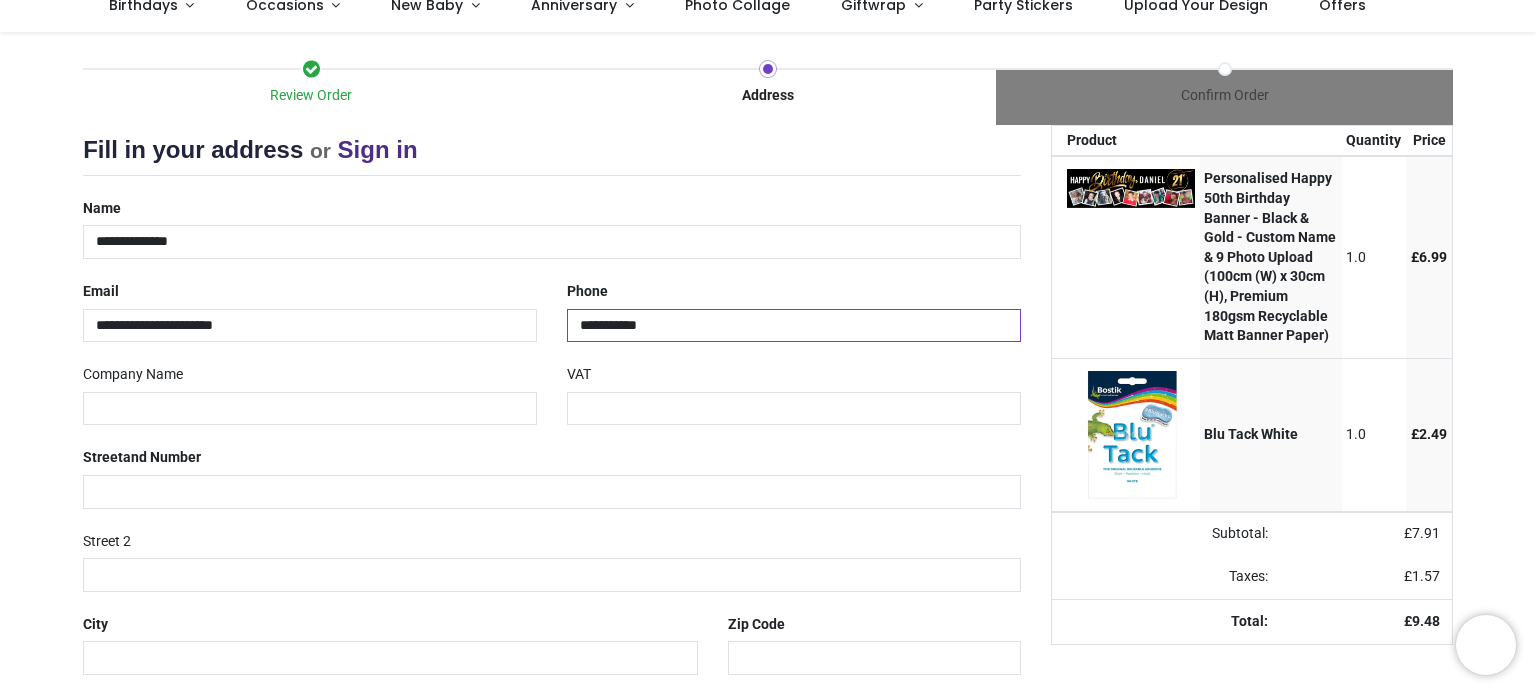 type on "**********" 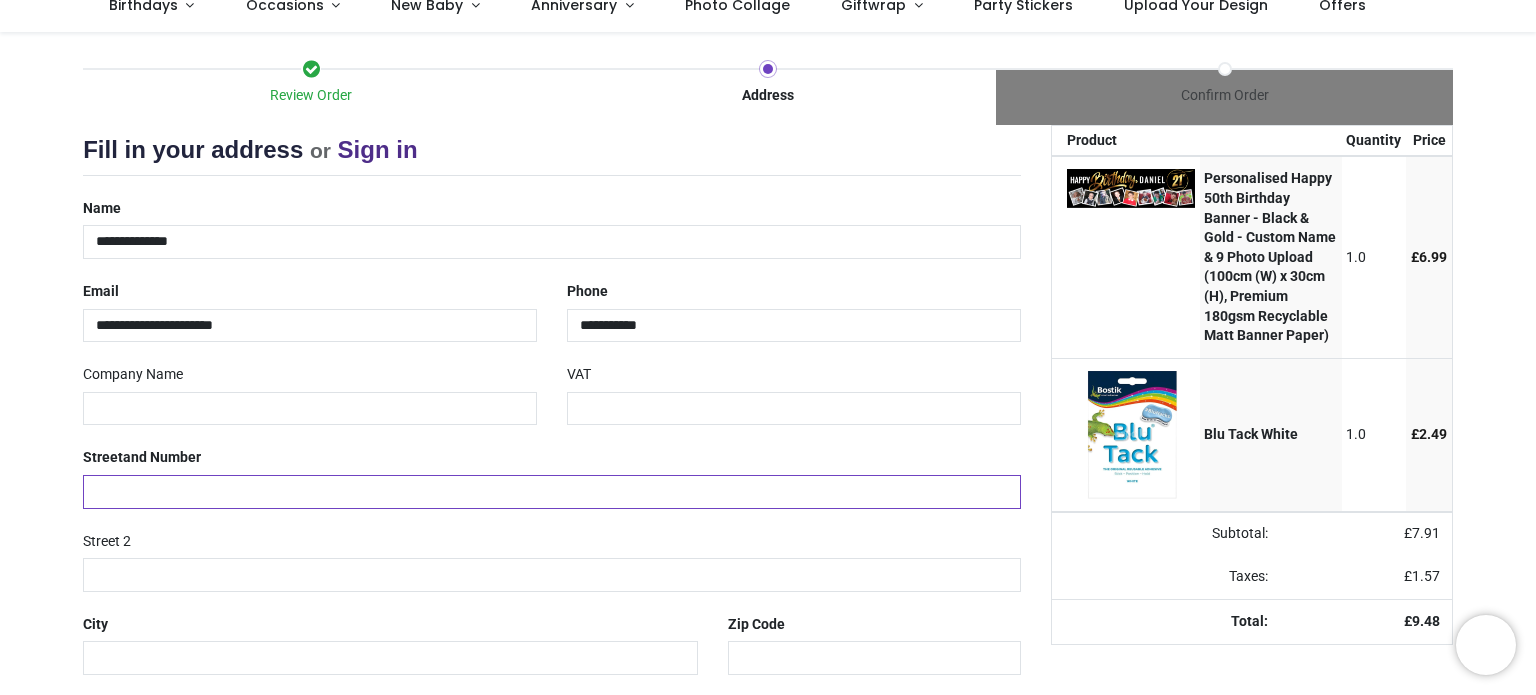 click at bounding box center [552, 492] 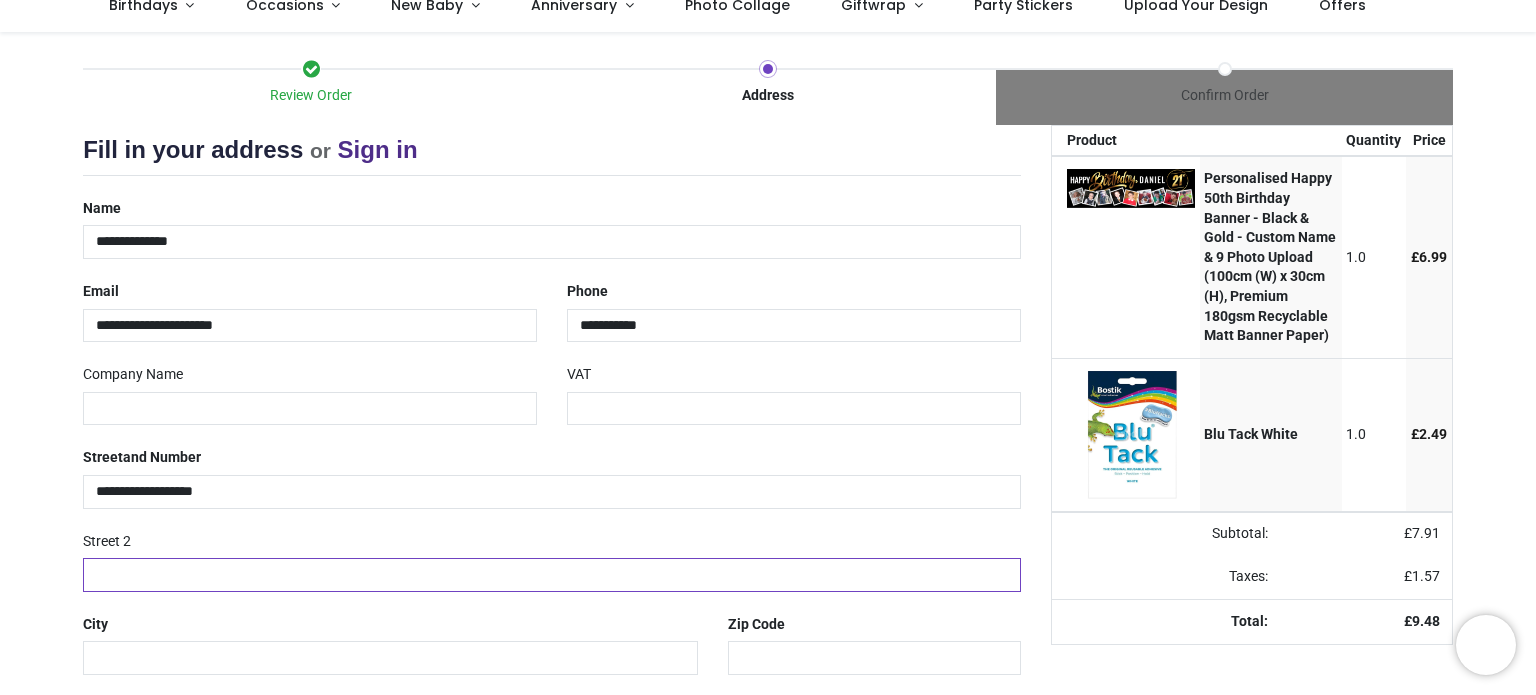 type on "******" 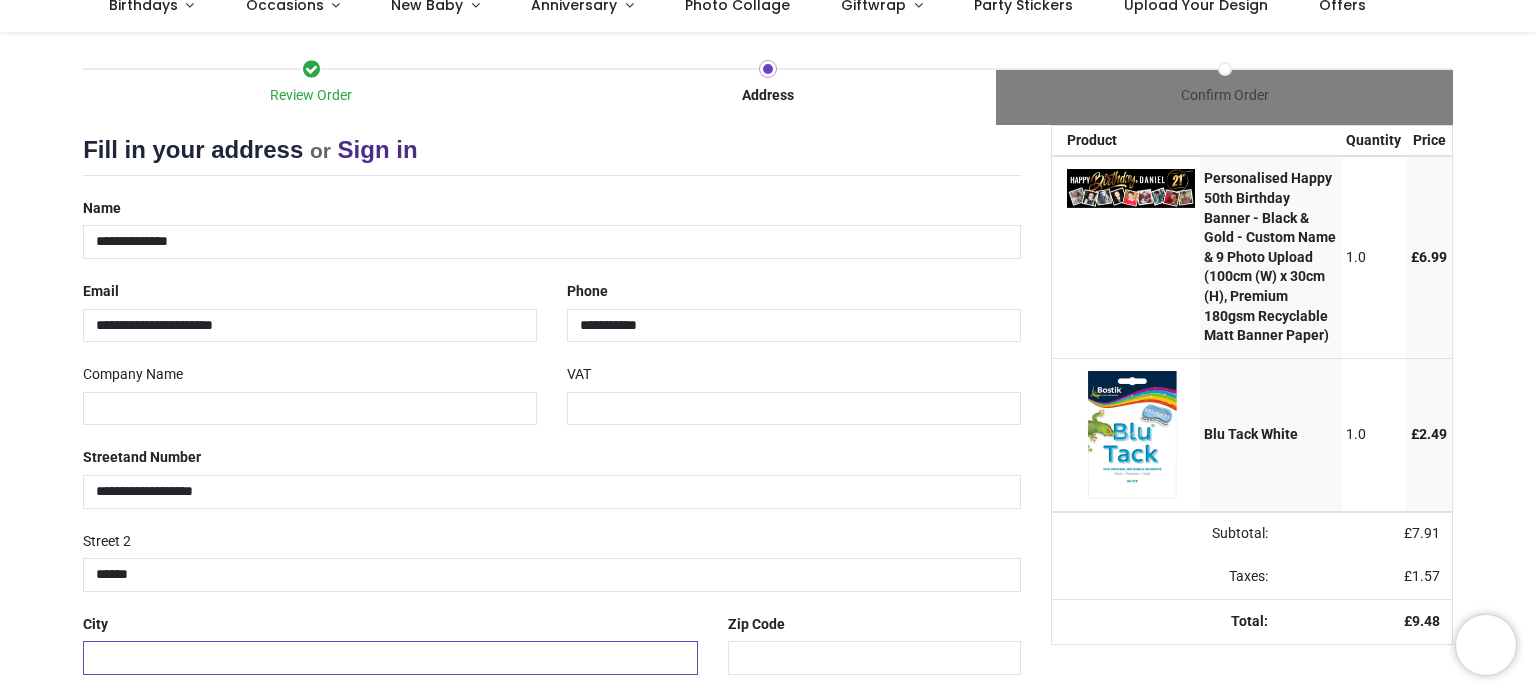 type on "*********" 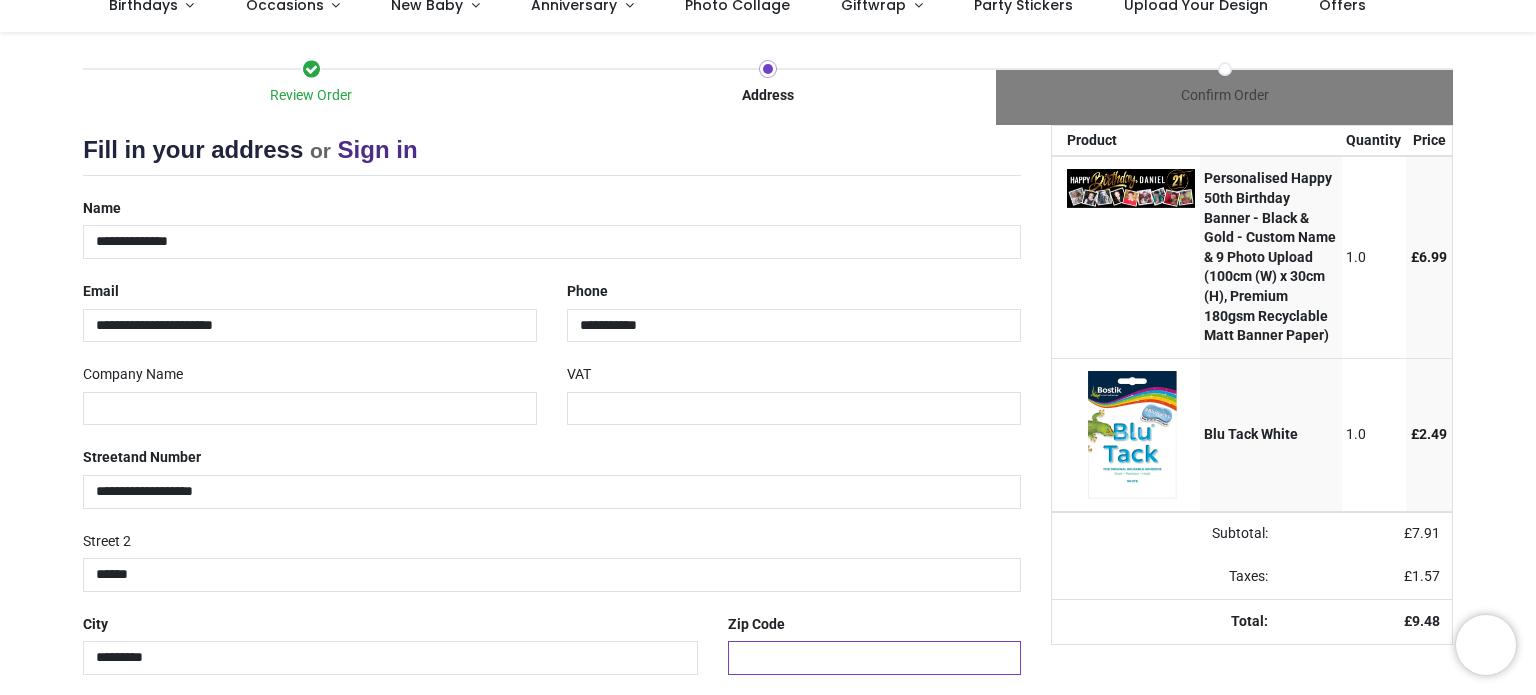 type on "********" 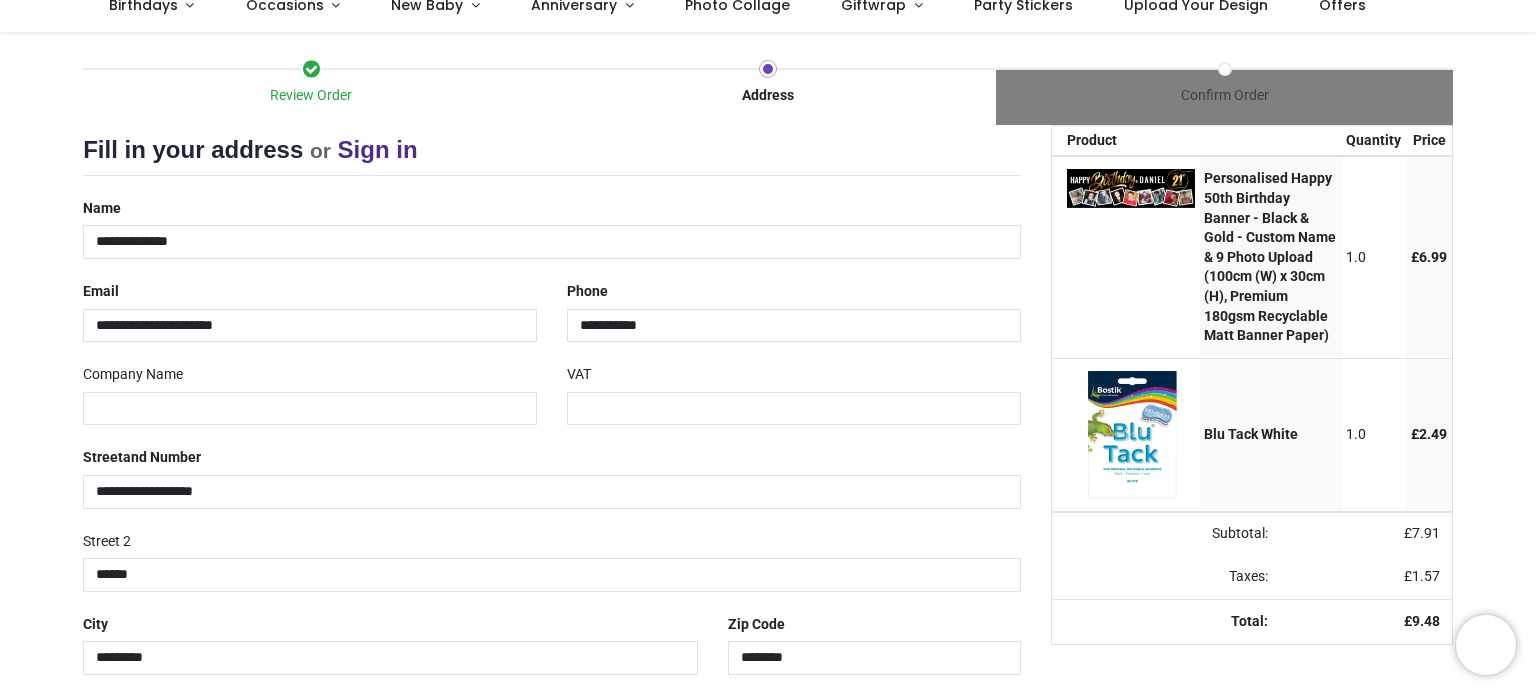 select on "***" 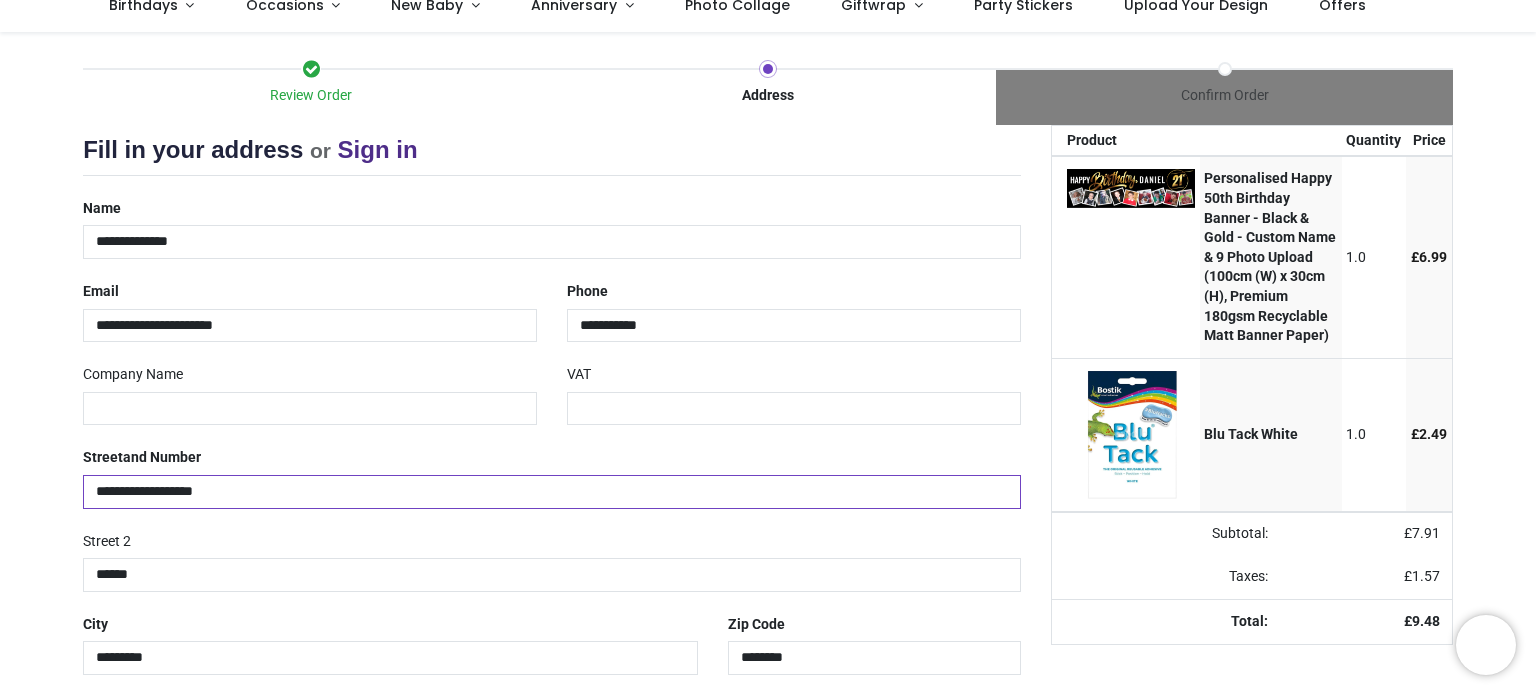 scroll, scrollTop: 316, scrollLeft: 0, axis: vertical 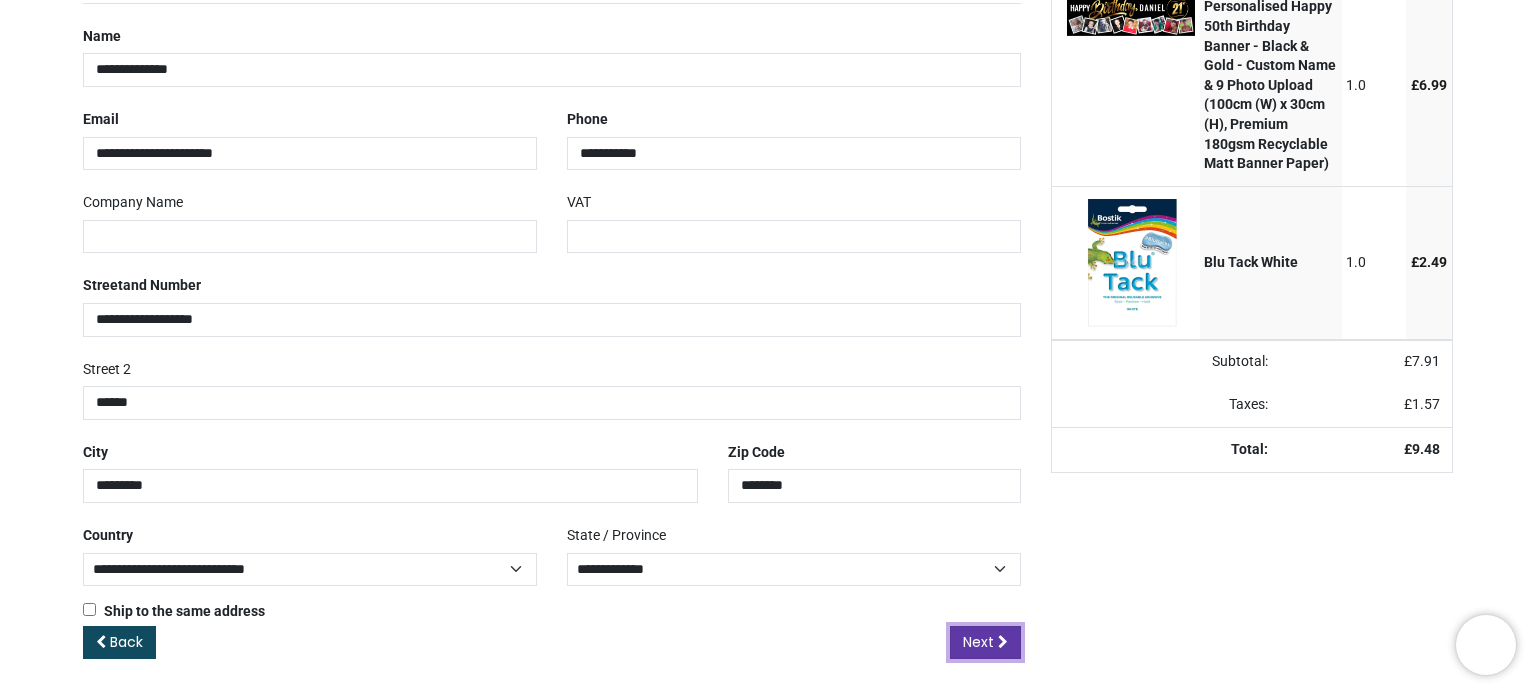click on "Next" at bounding box center (978, 642) 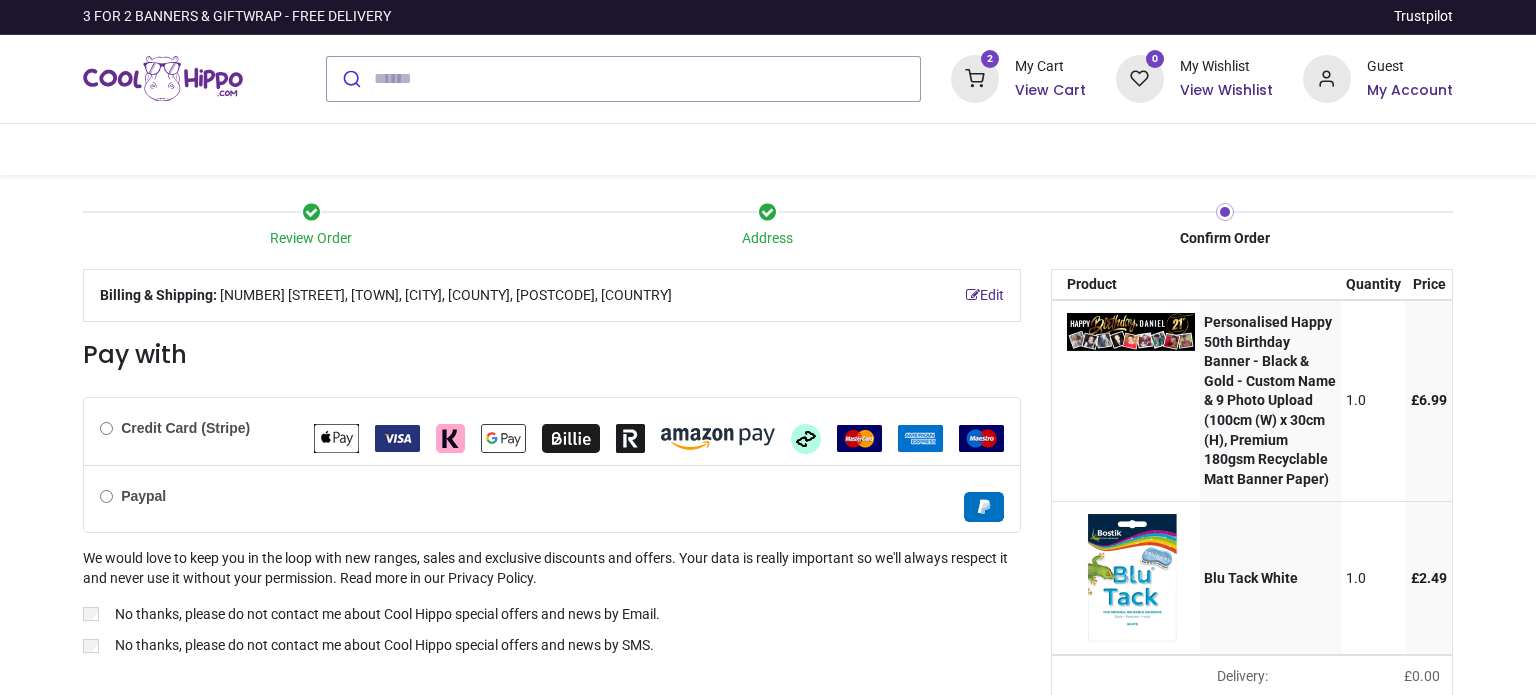 scroll, scrollTop: 0, scrollLeft: 0, axis: both 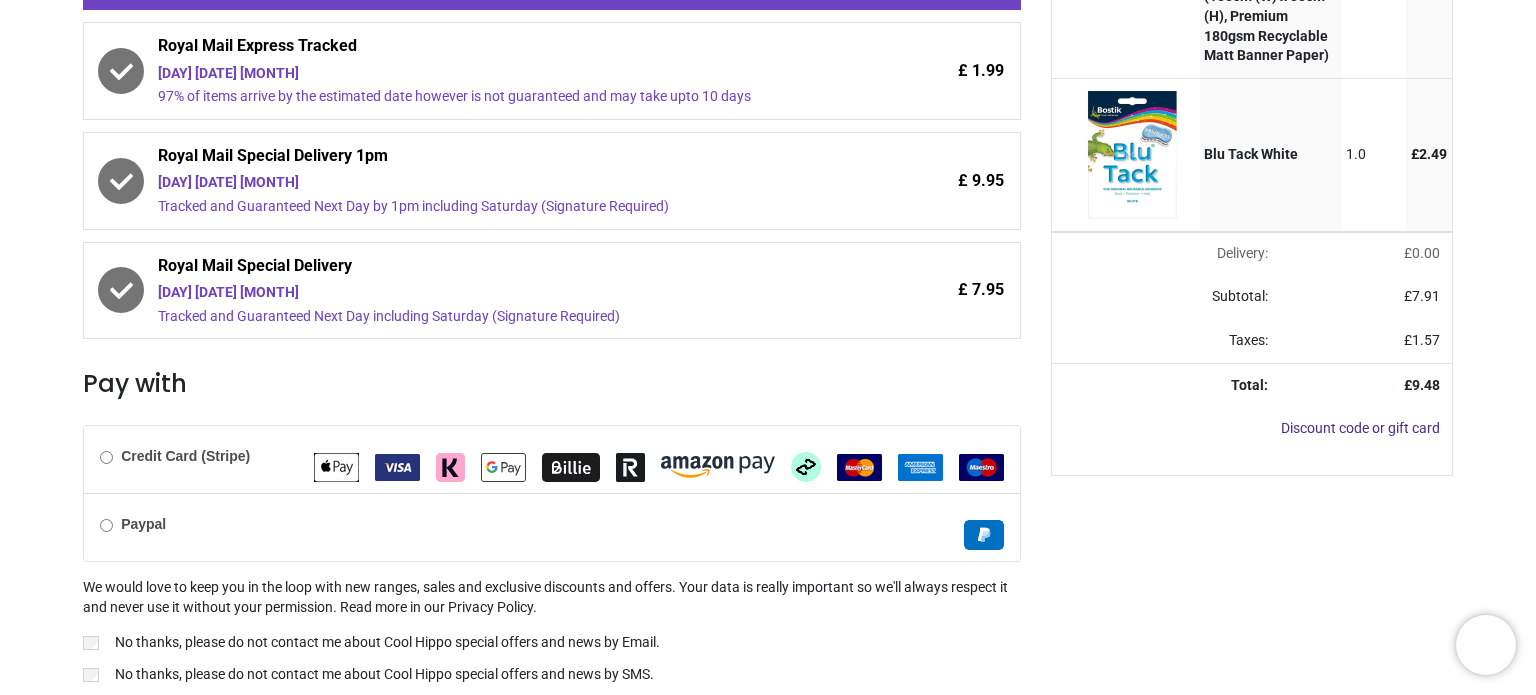 click on "Credit Card (Stripe)" at bounding box center [185, 456] 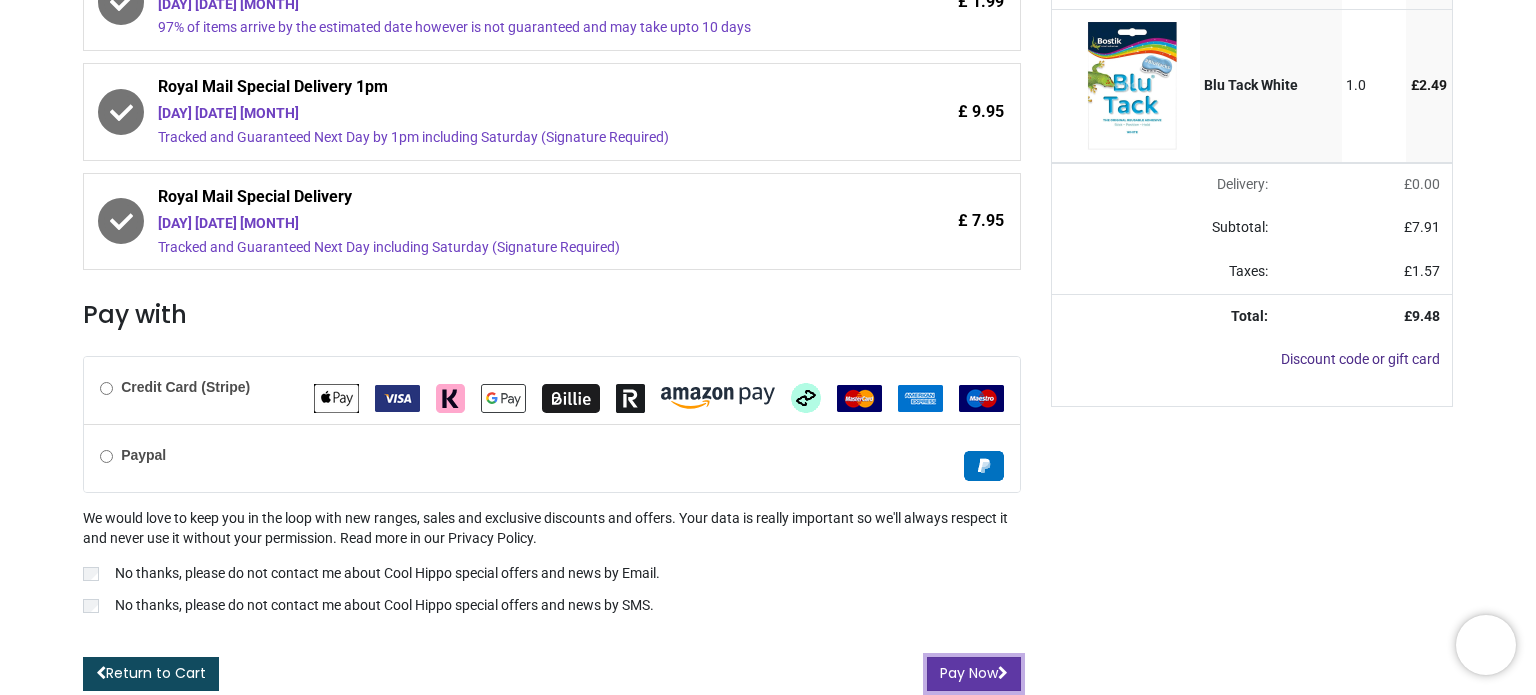 click on "Pay Now" at bounding box center (974, 674) 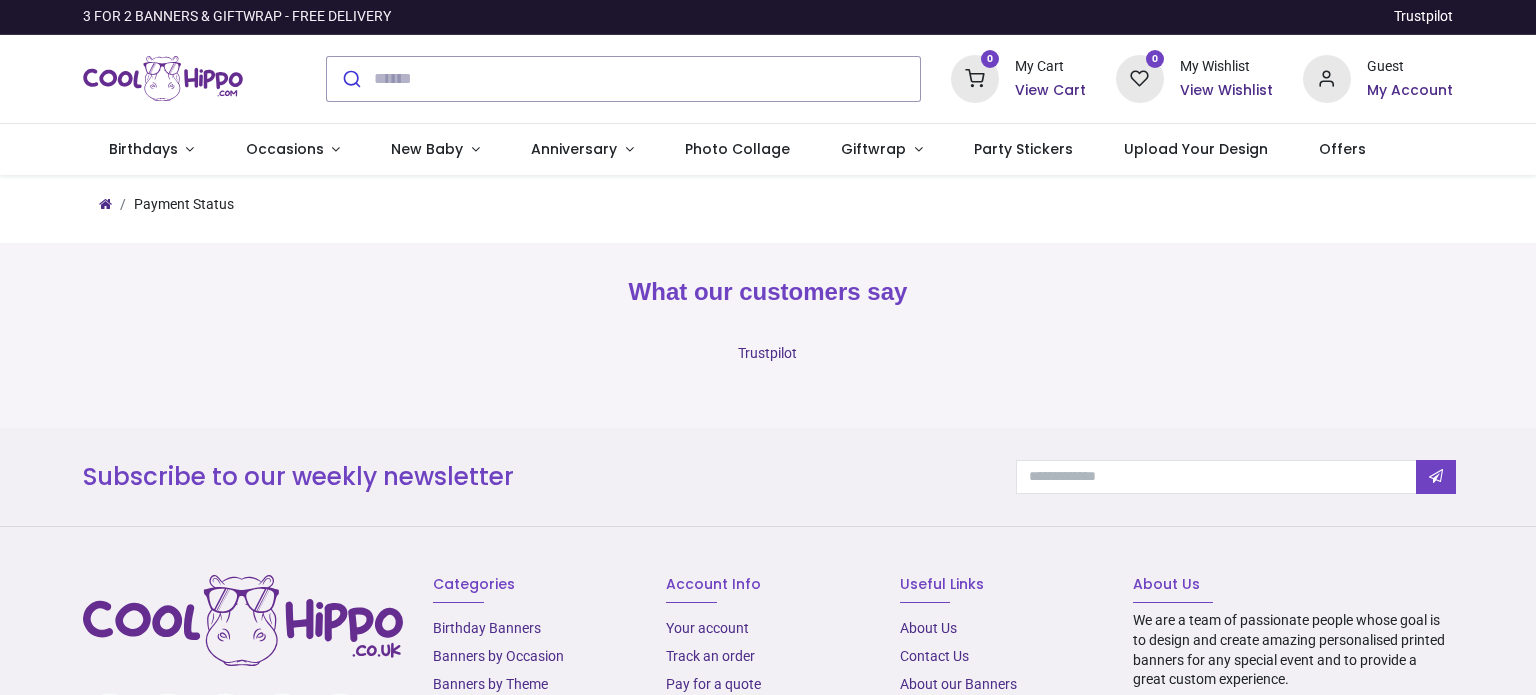 scroll, scrollTop: 0, scrollLeft: 0, axis: both 